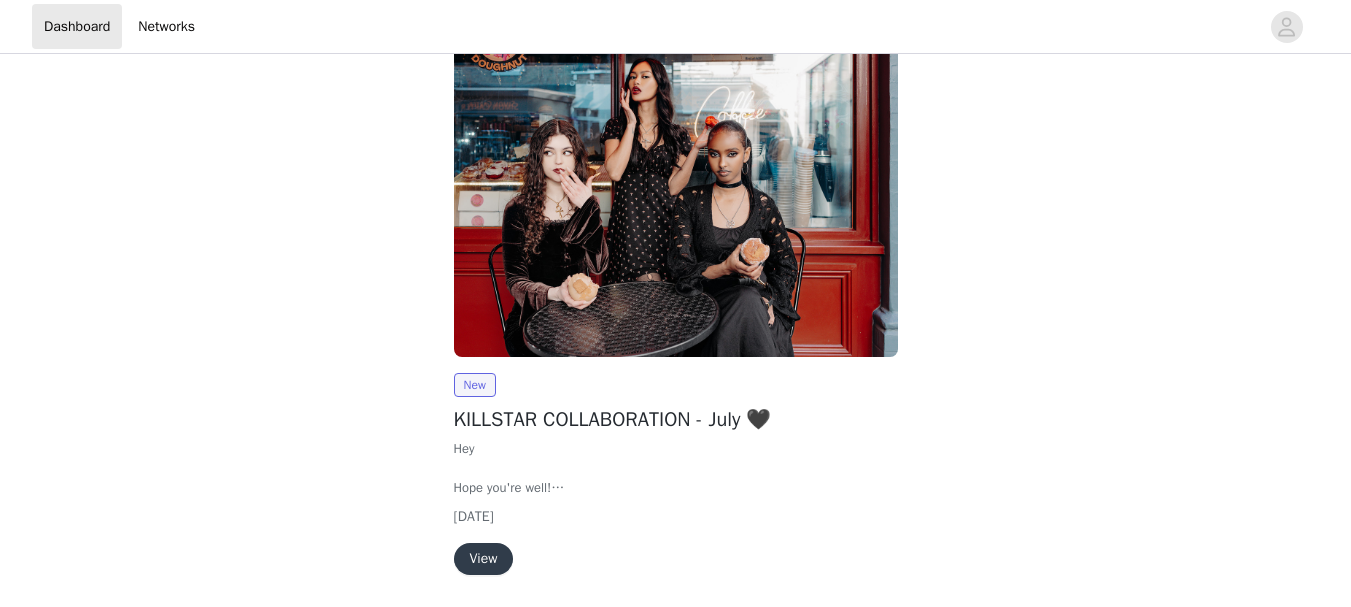 scroll, scrollTop: 269, scrollLeft: 0, axis: vertical 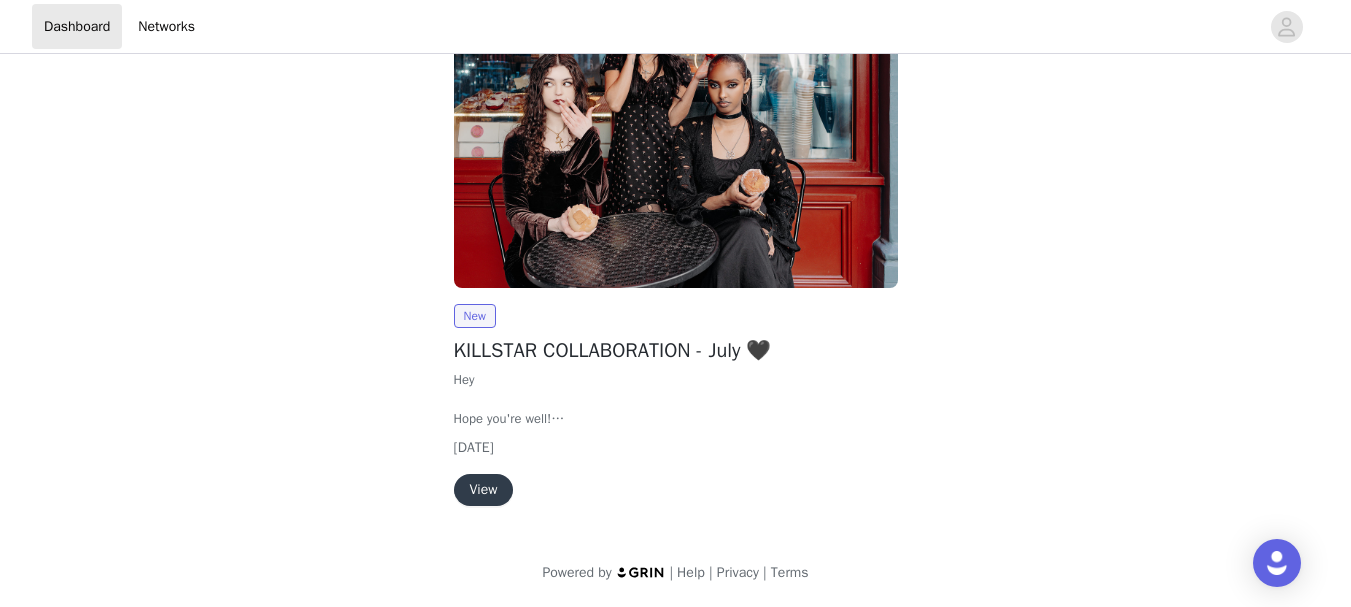 click on "Hope you're well!" at bounding box center [676, 419] 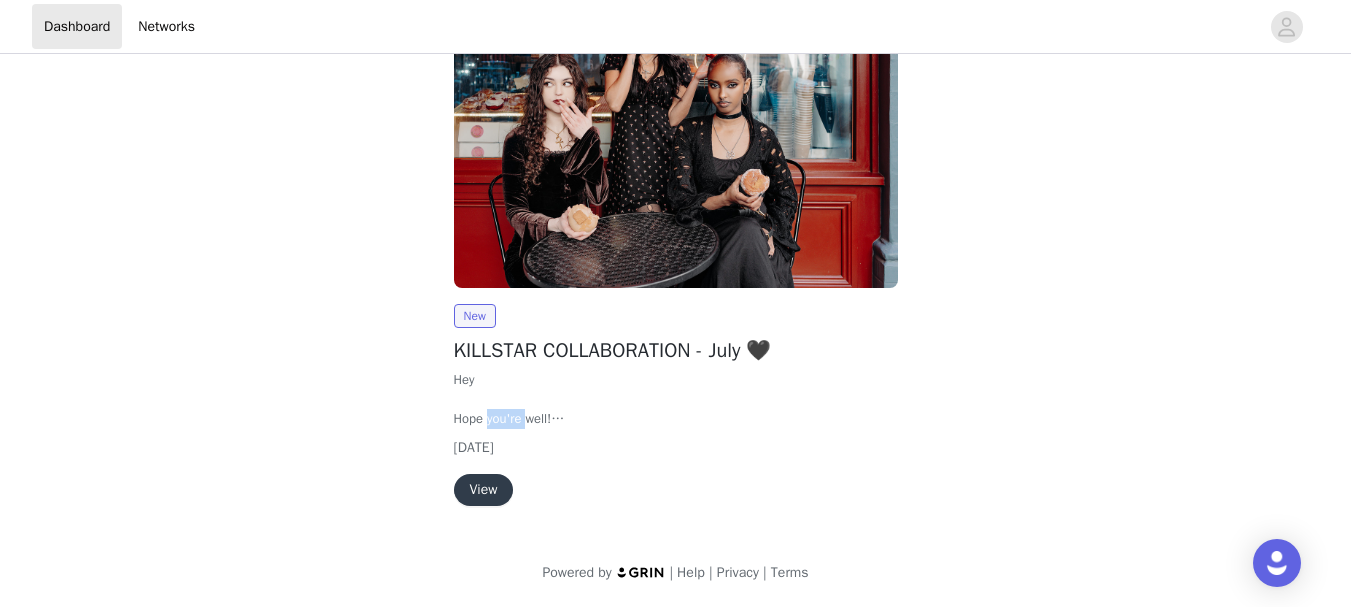 click on "Hope you're well!" at bounding box center [676, 419] 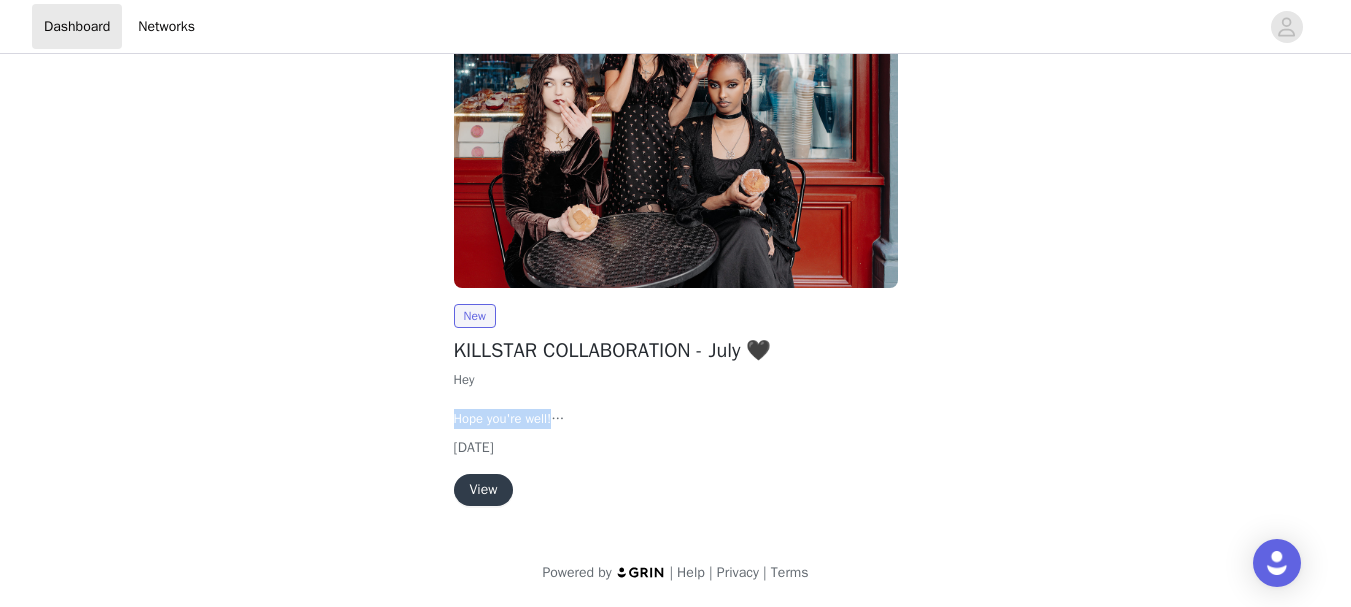 click on "Hope you're well!" at bounding box center [676, 419] 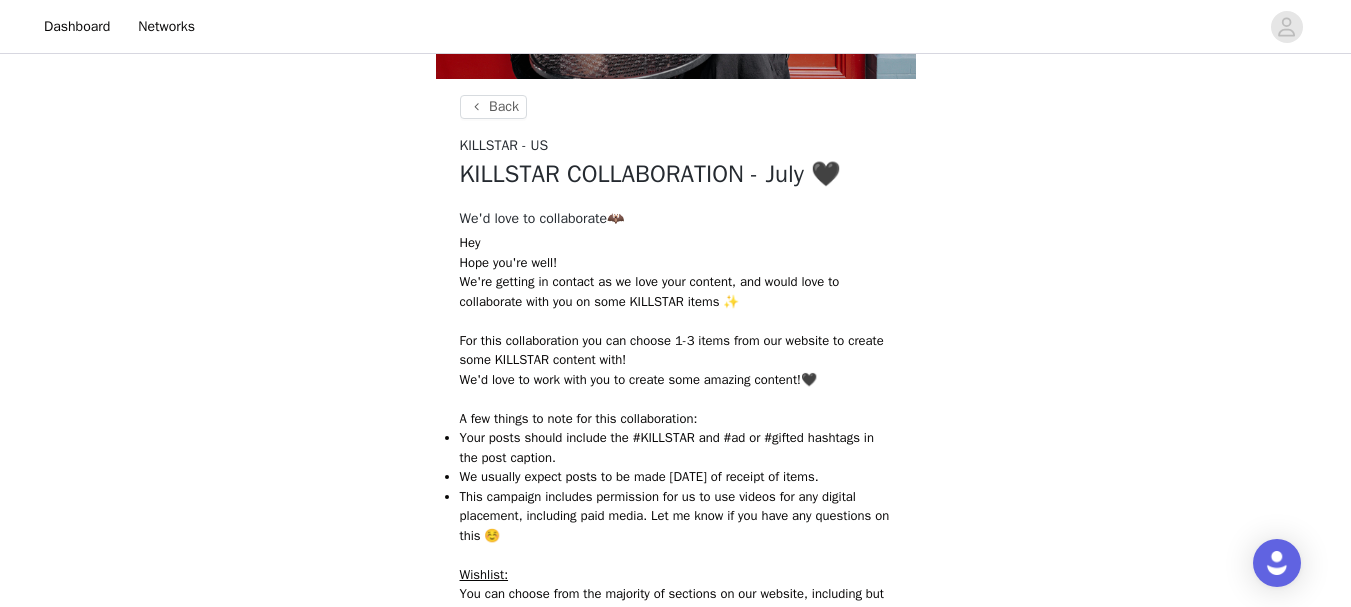 scroll, scrollTop: 300, scrollLeft: 0, axis: vertical 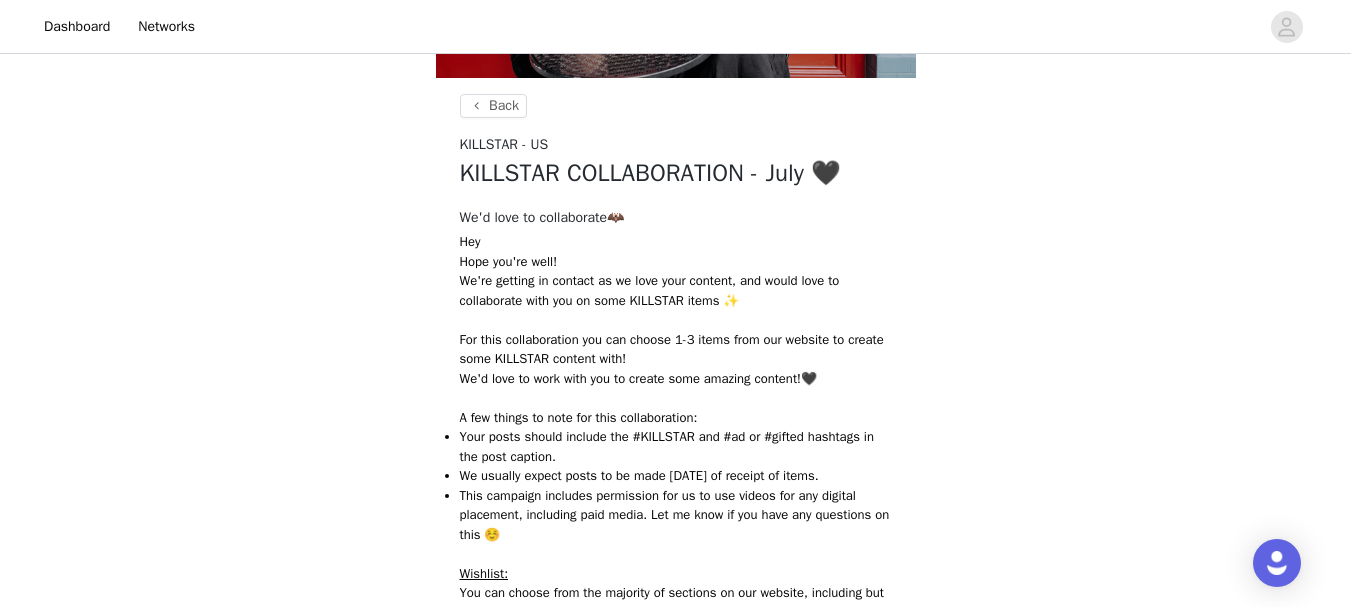 click on "Back     KILLSTAR - US
KILLSTAR COLLABORATION - July 🖤
We'd love to collaborate🦇   Hey
[PERSON_NAME] you're well!
We're getting in contact as we love your content, and would love to collaborate with you on some KILLSTAR items ✨
For this collaboration you can choose 1-3 items from our website to create some KILLSTAR content with!
We'd love to work with you to create some amazing content!🖤
A few things to note for this collaboration:
Your posts should include the #KILLSTAR and #ad or #gifted hashtags in the post caption.
We usually expect posts to be made [DATE] of receipt of items.
This campaign includes permission for us to use videos for any digital placement, including paid media. Let me know if you have any questions on this ☺️
Wishlist:
You can choose from the majority of sections on our website, including but not limited to our  TRENDING  and  BACK IN STOCK  pages.
Best Wishes," at bounding box center (675, 447) 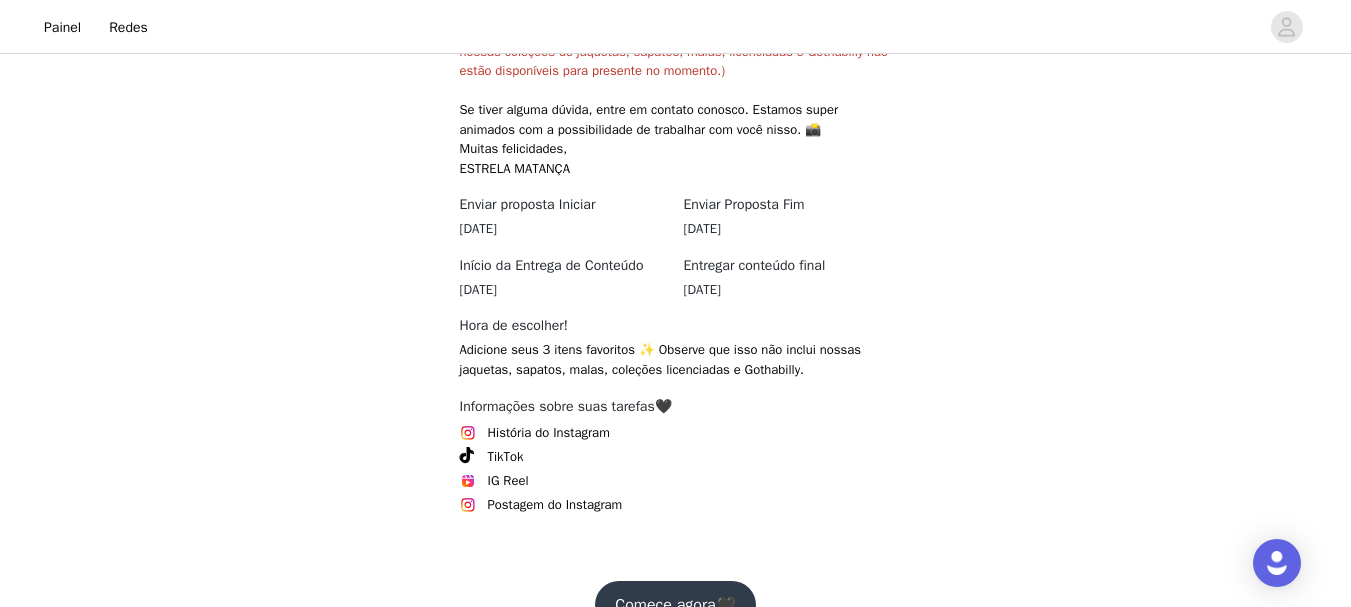 scroll, scrollTop: 946, scrollLeft: 0, axis: vertical 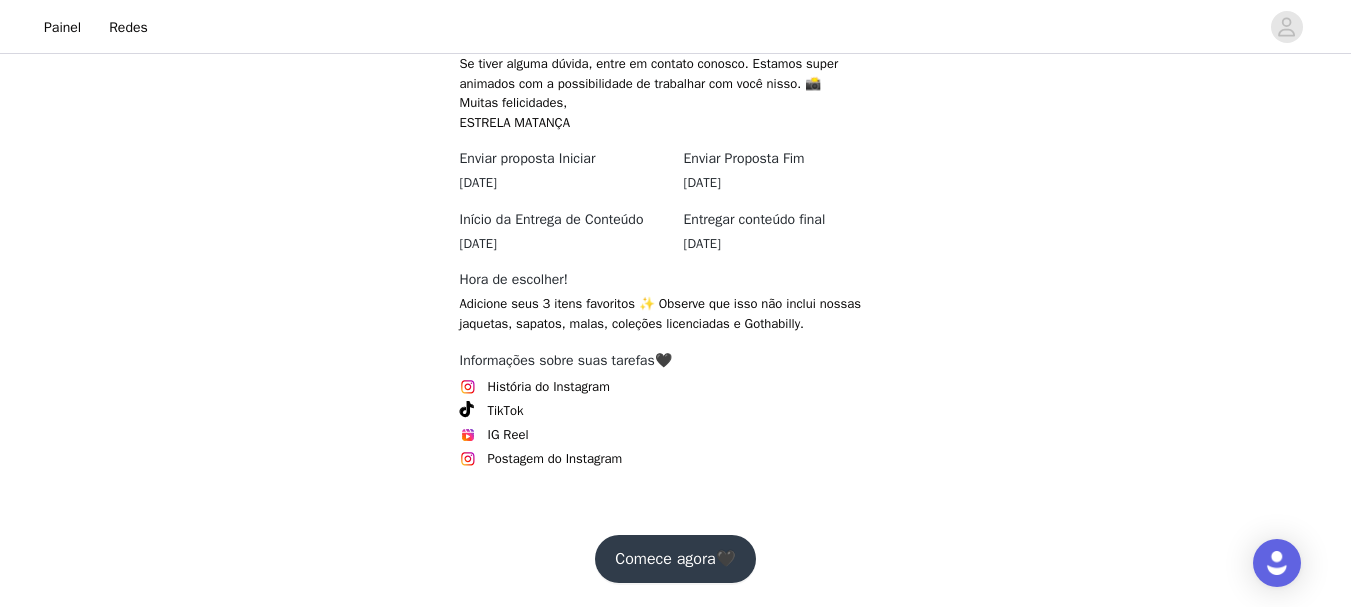 click on "Comece agora🖤" at bounding box center (675, 559) 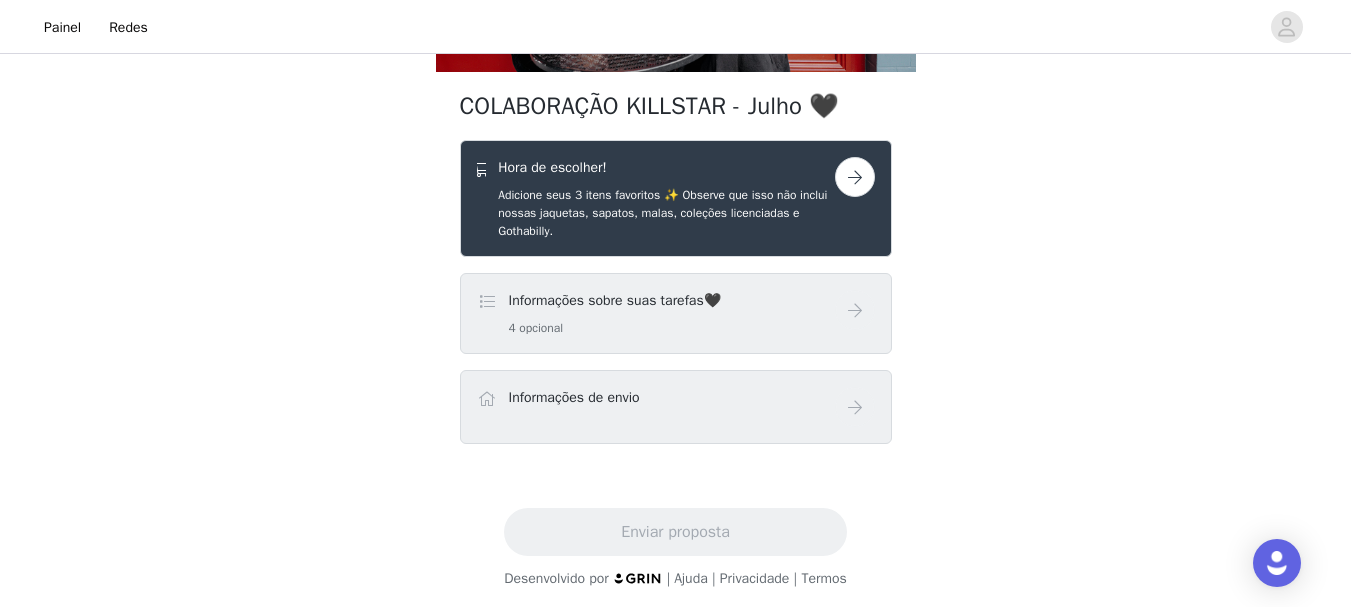 scroll, scrollTop: 312, scrollLeft: 0, axis: vertical 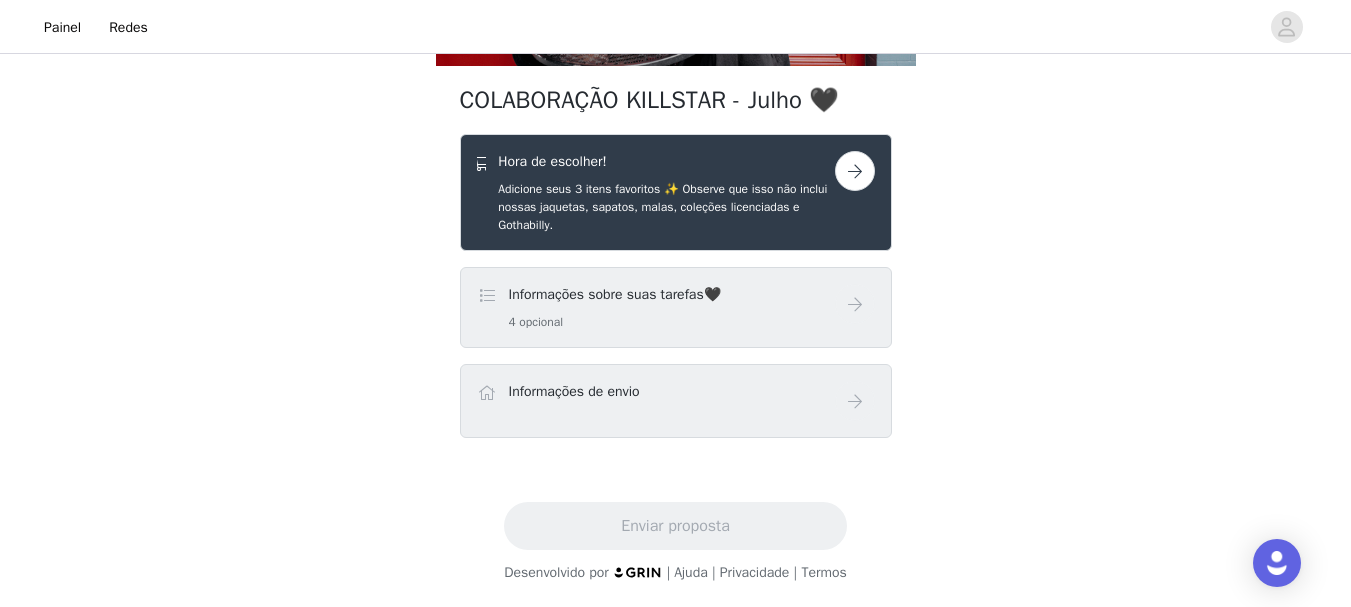 click at bounding box center (487, 296) 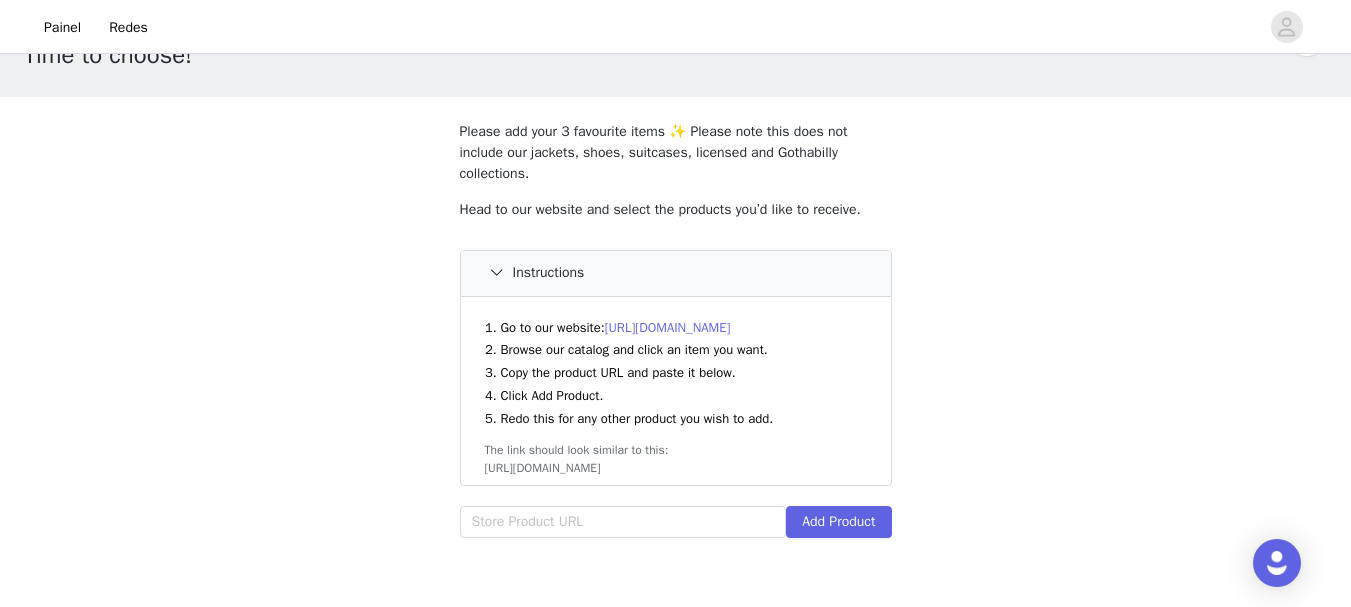 scroll, scrollTop: 100, scrollLeft: 0, axis: vertical 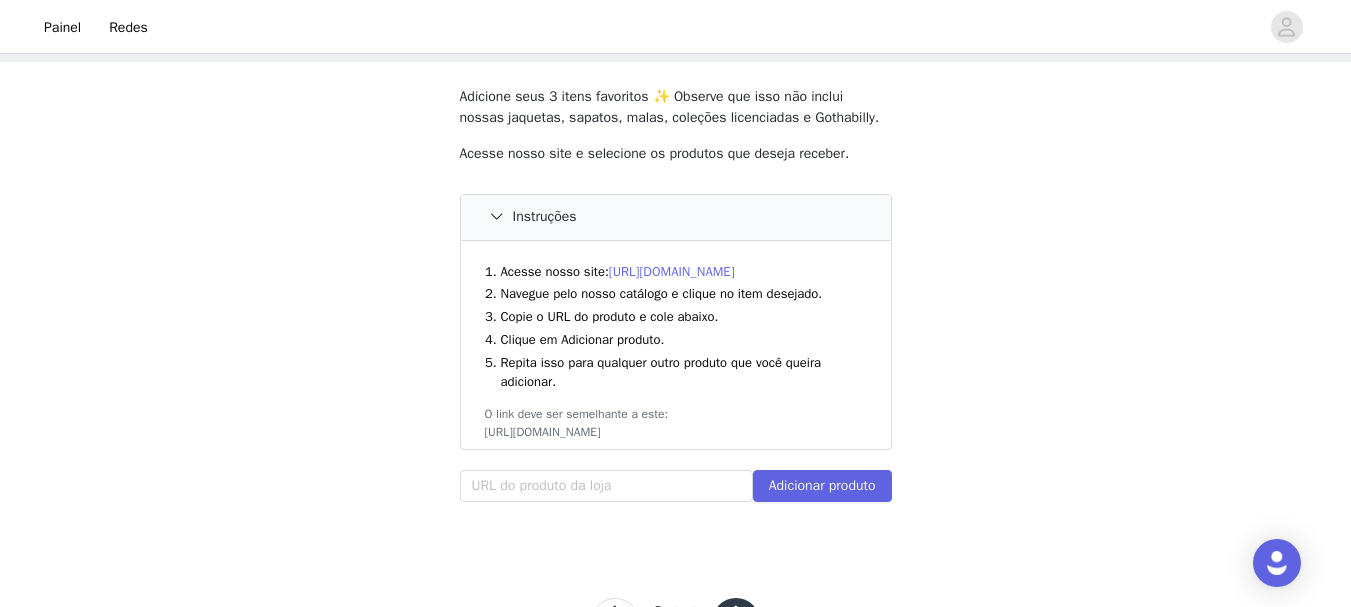 click on "[URL][DOMAIN_NAME]" at bounding box center (672, 271) 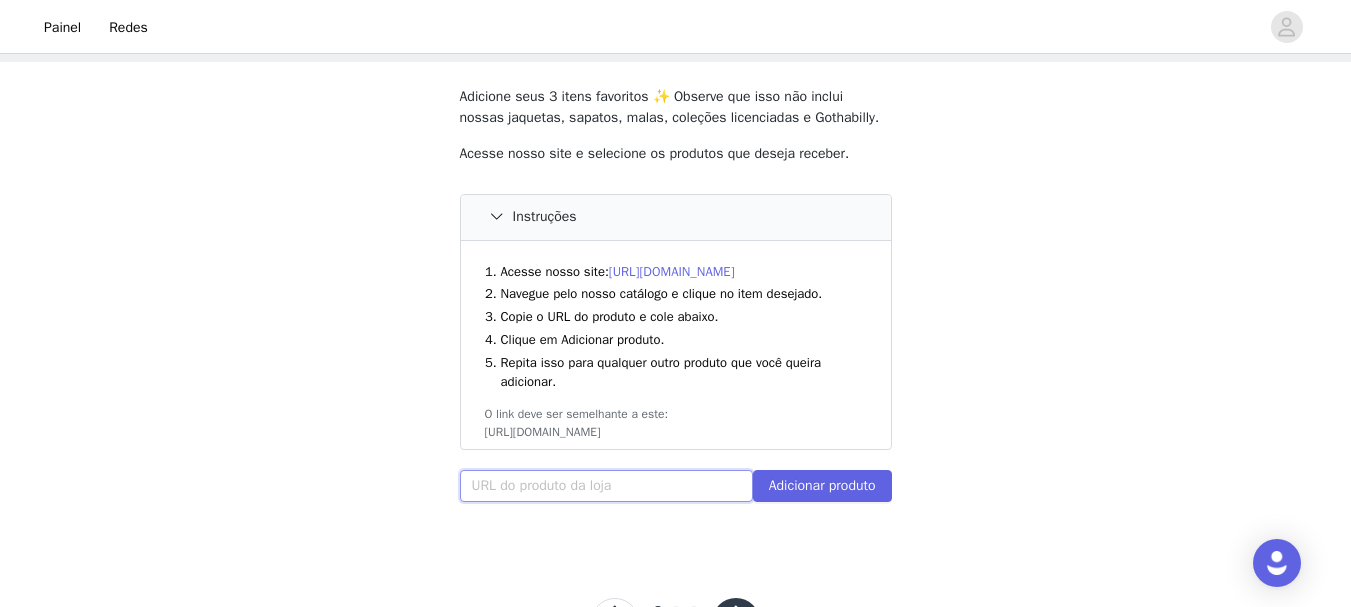 click at bounding box center [606, 486] 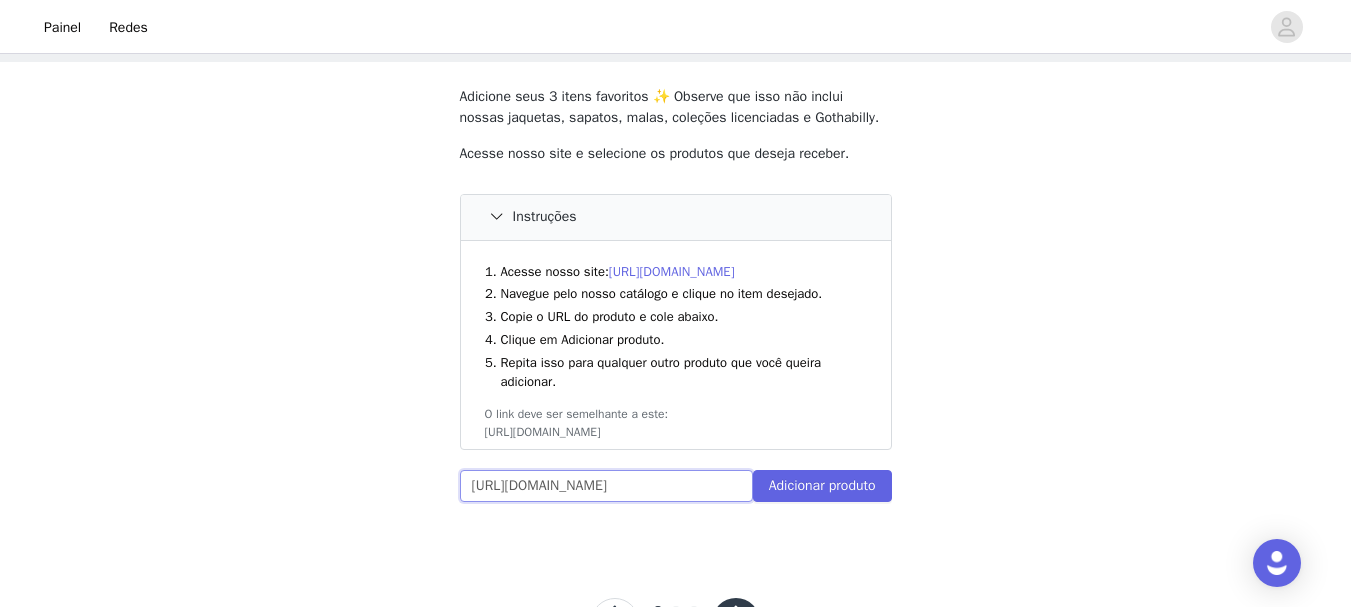 scroll, scrollTop: 0, scrollLeft: 73, axis: horizontal 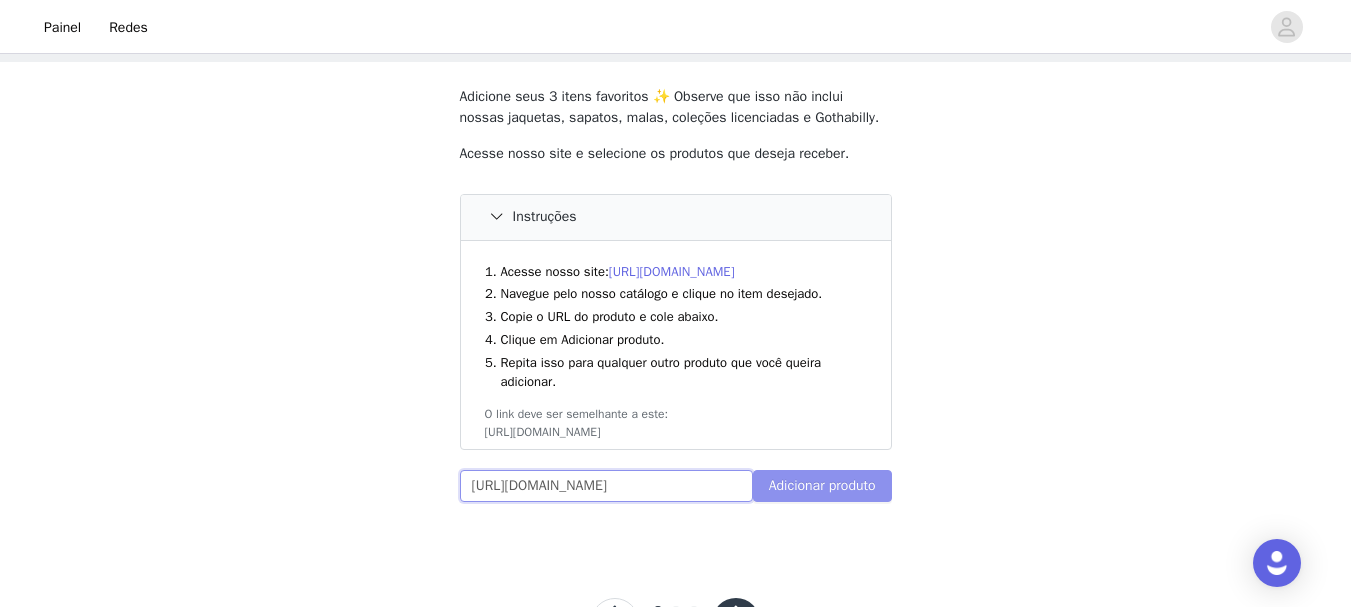 type on "[URL][DOMAIN_NAME]" 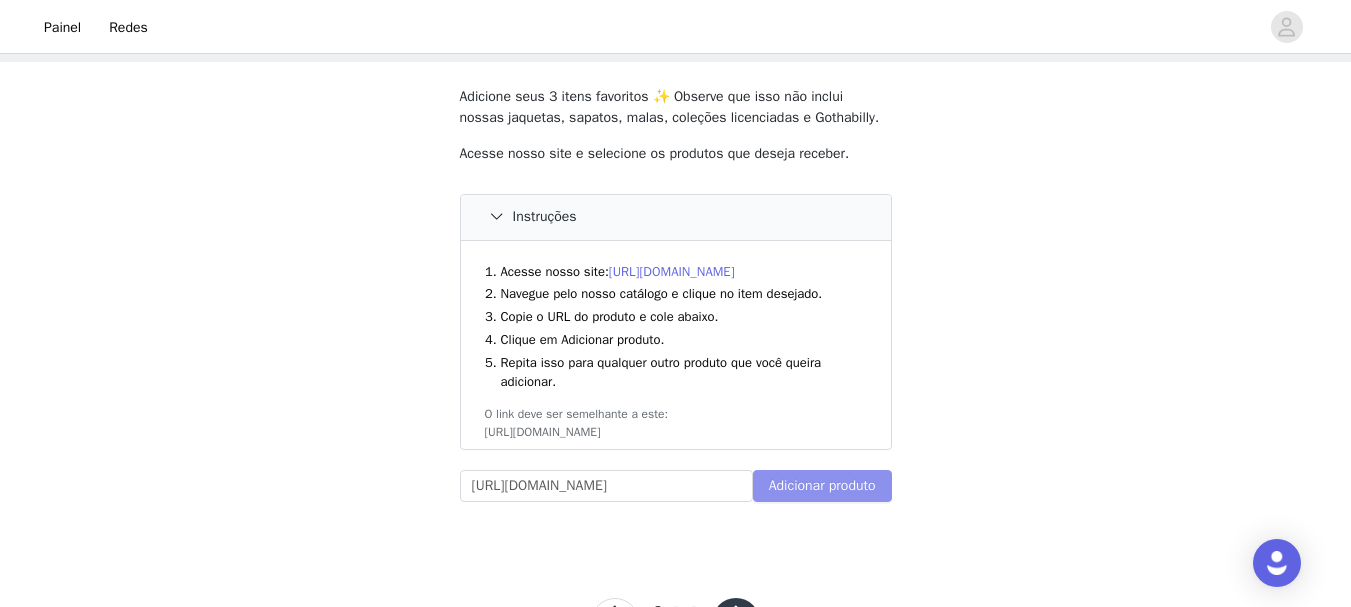 scroll, scrollTop: 0, scrollLeft: 0, axis: both 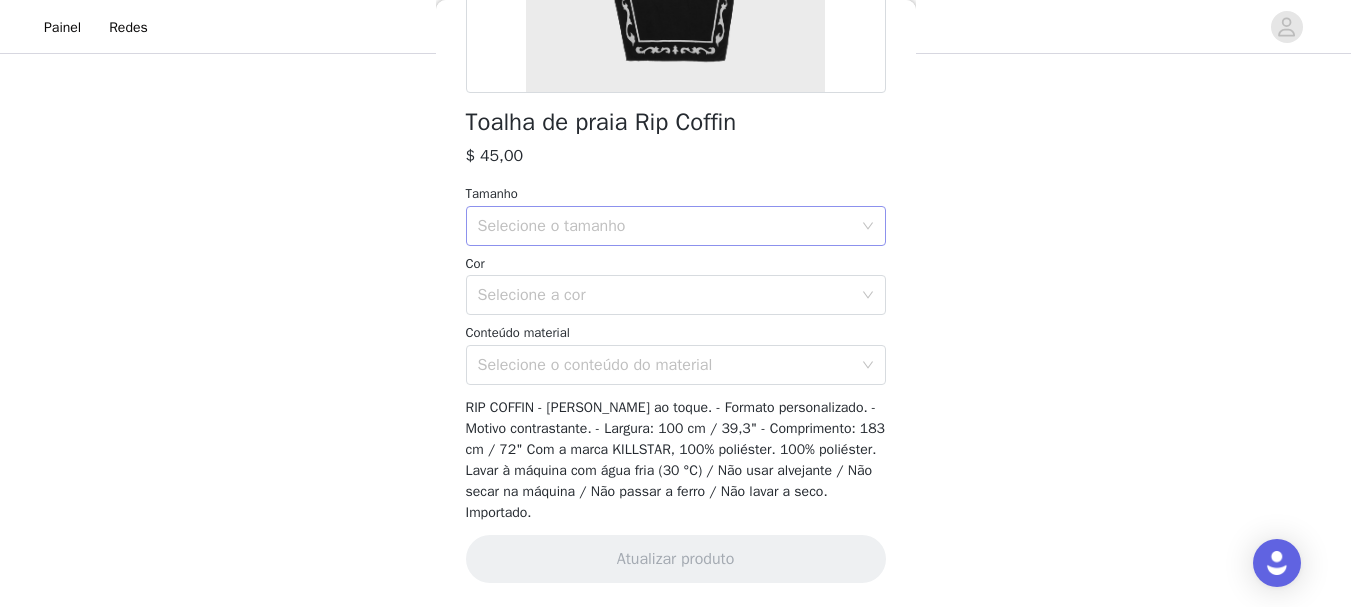 click on "Selecione o tamanho" at bounding box center [665, 226] 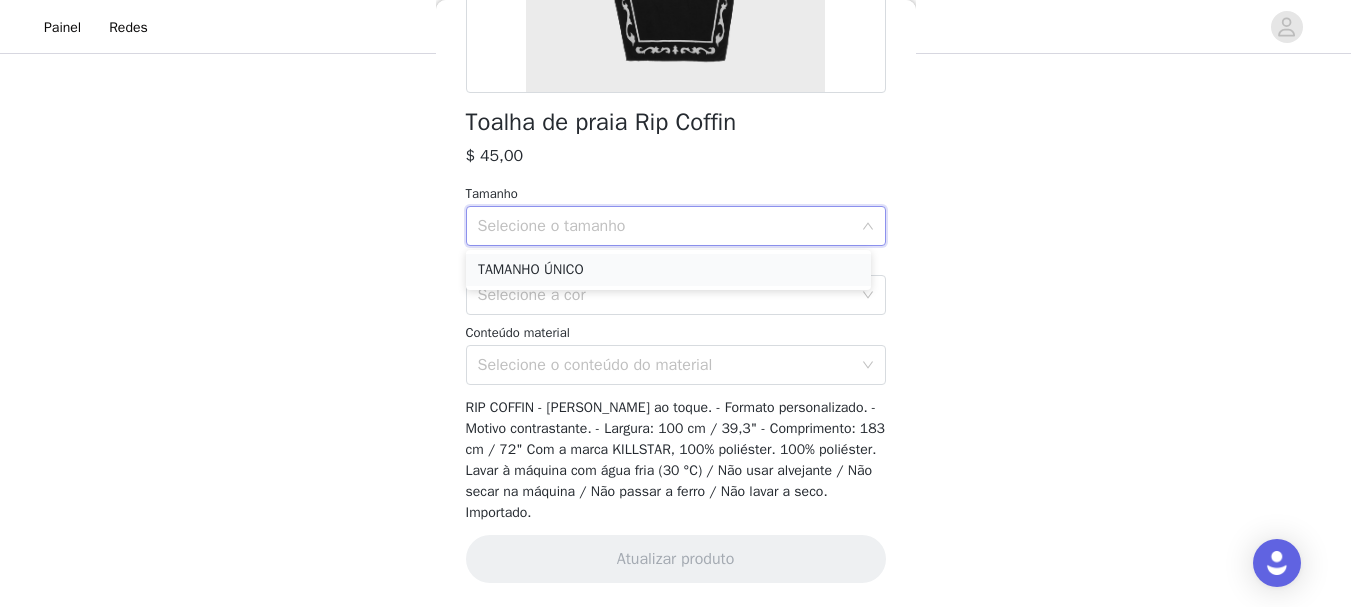 drag, startPoint x: 677, startPoint y: 266, endPoint x: 689, endPoint y: 266, distance: 12 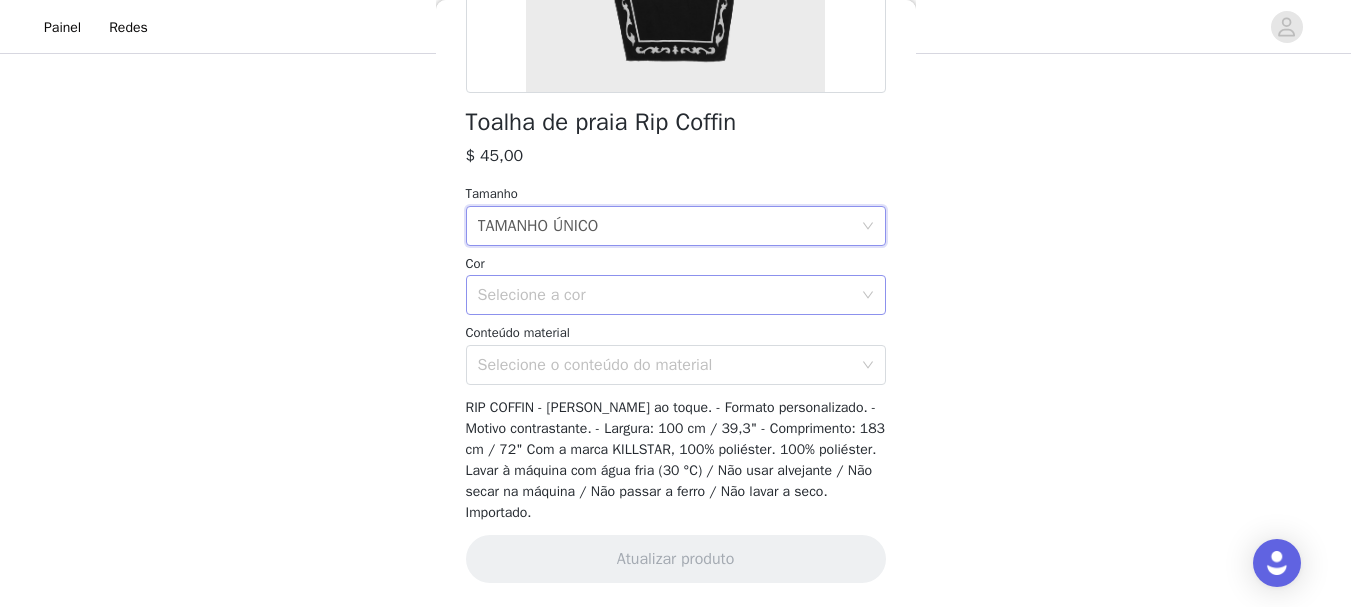 click on "Selecione a cor" at bounding box center (665, 295) 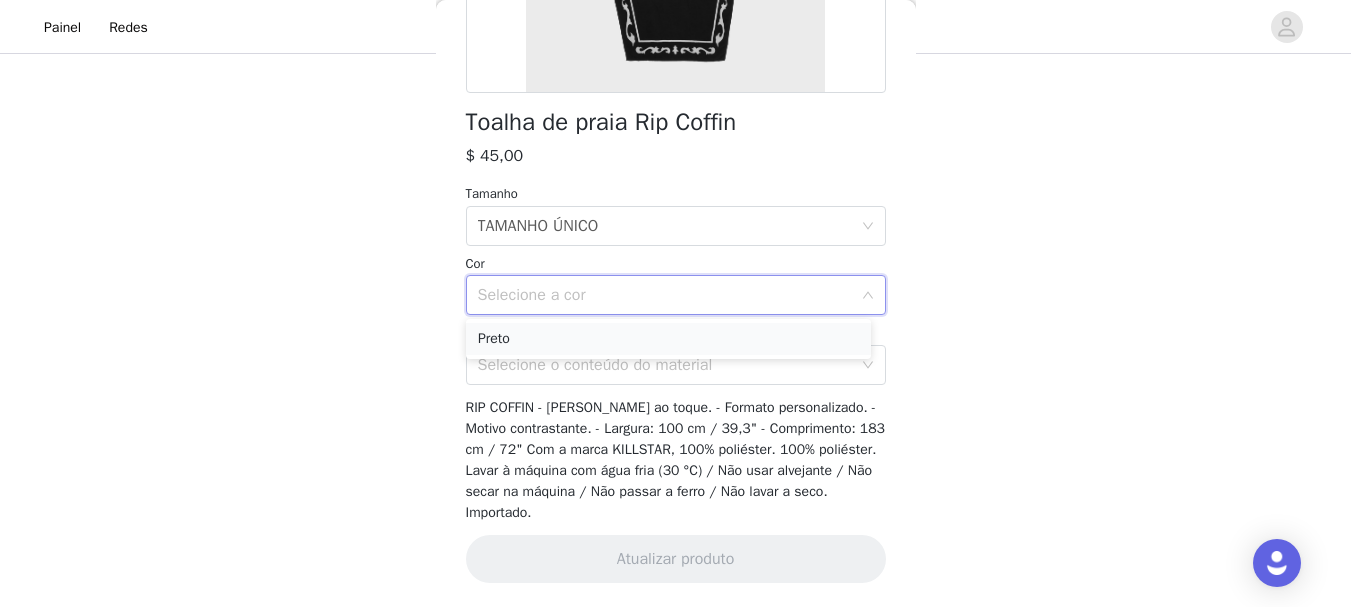 drag, startPoint x: 607, startPoint y: 351, endPoint x: 616, endPoint y: 345, distance: 10.816654 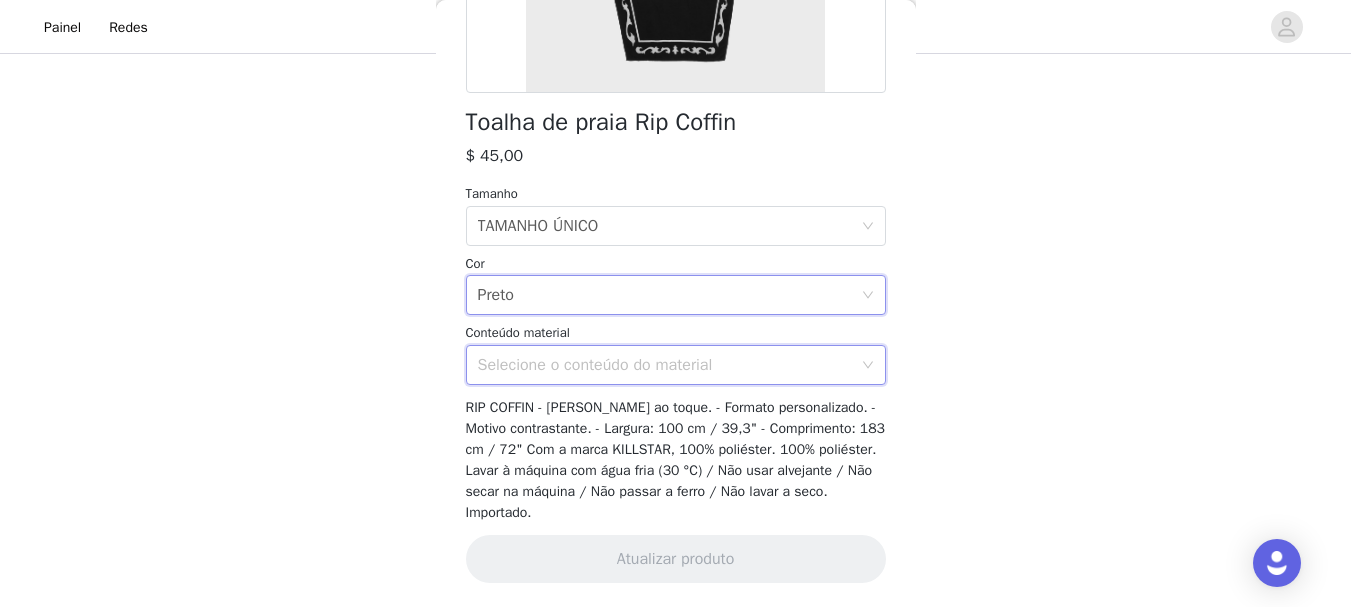 click on "Selecione o conteúdo do material" at bounding box center (669, 365) 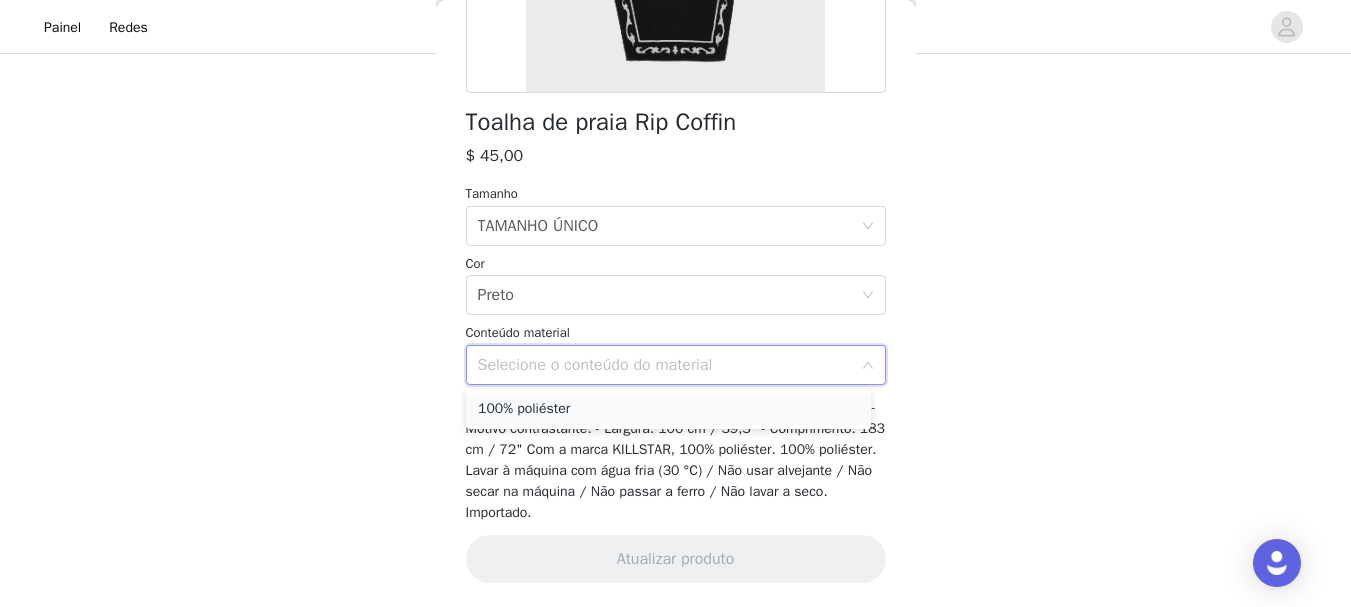 drag, startPoint x: 649, startPoint y: 407, endPoint x: 659, endPoint y: 405, distance: 10.198039 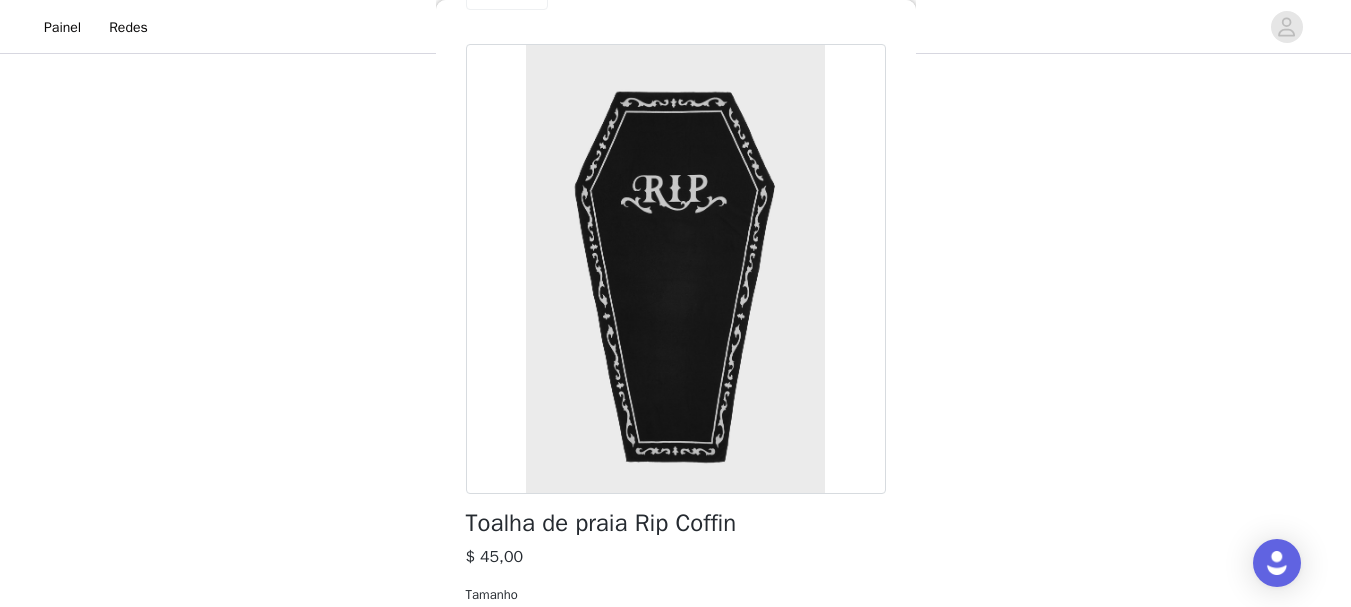 scroll, scrollTop: 0, scrollLeft: 0, axis: both 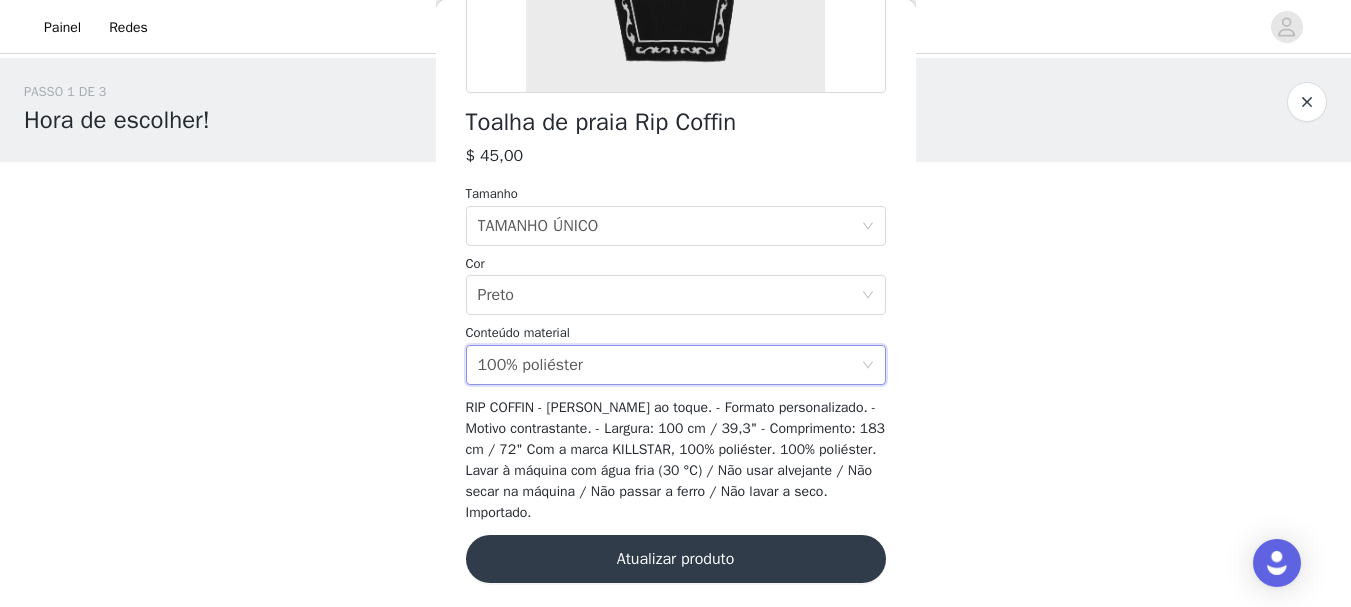 click on "Atualizar produto" at bounding box center (676, 559) 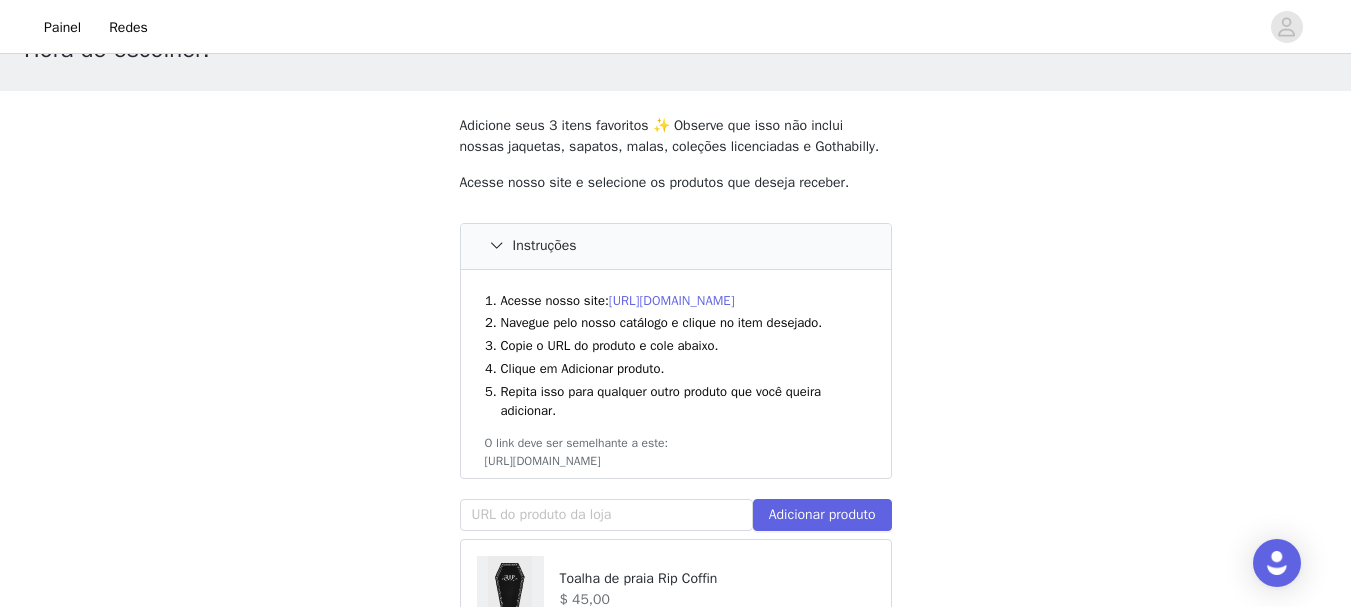 scroll, scrollTop: 200, scrollLeft: 0, axis: vertical 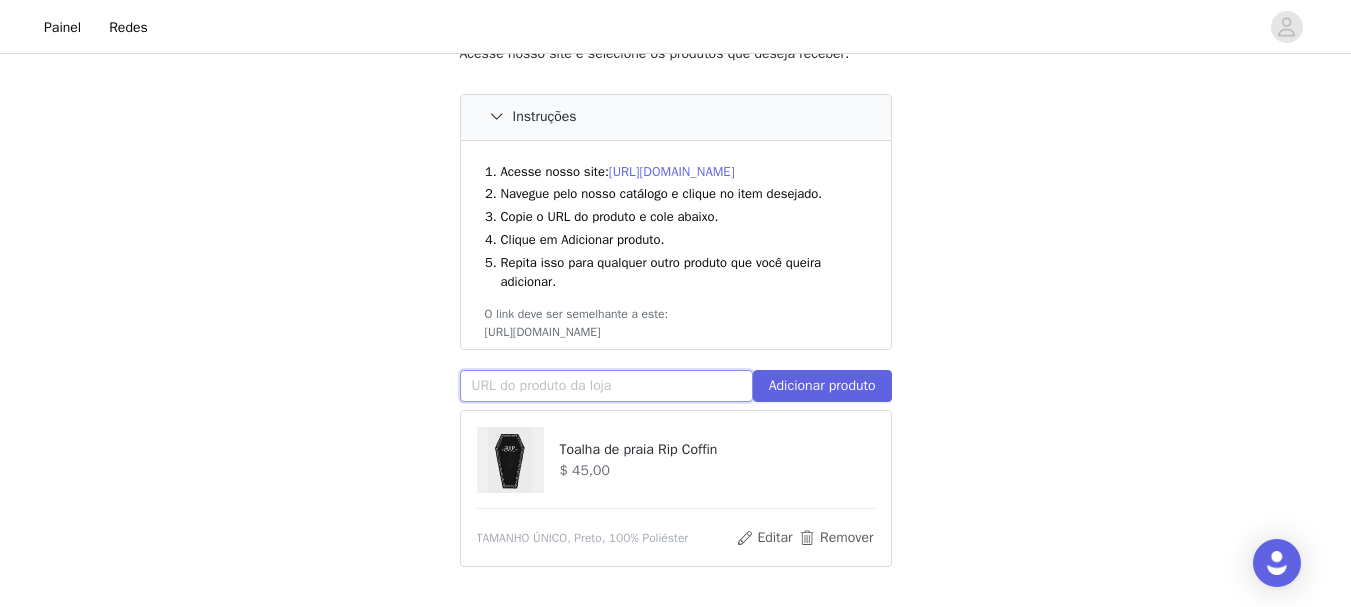 click at bounding box center (606, 386) 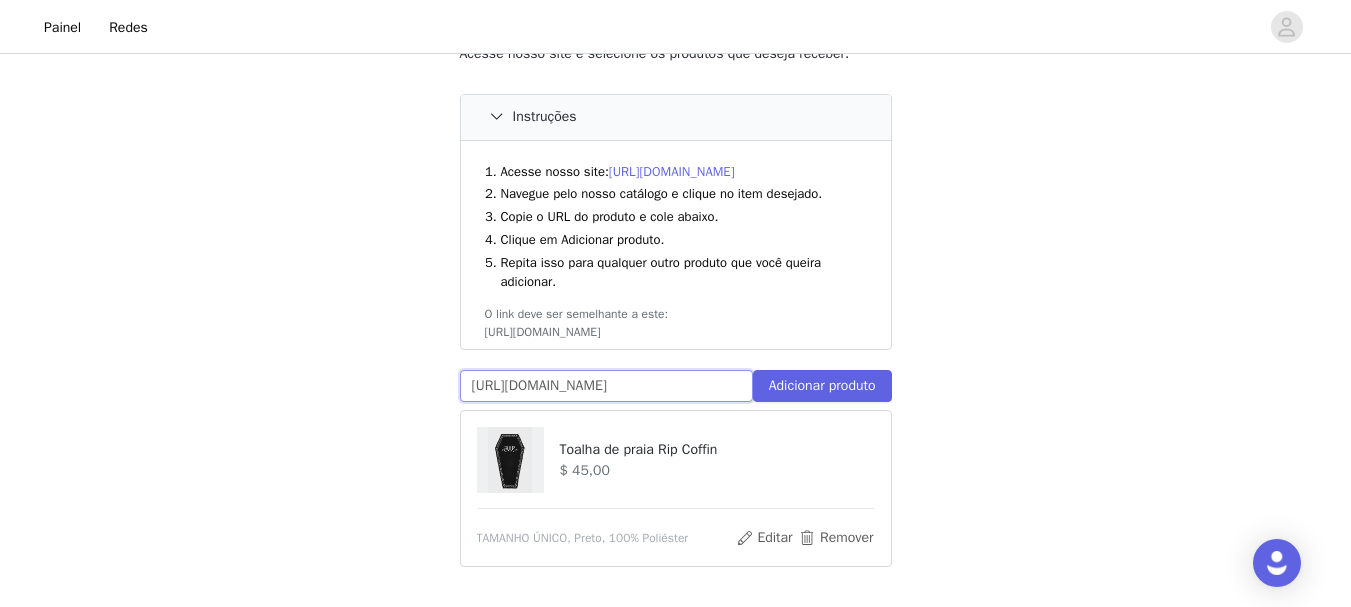 scroll, scrollTop: 0, scrollLeft: 222, axis: horizontal 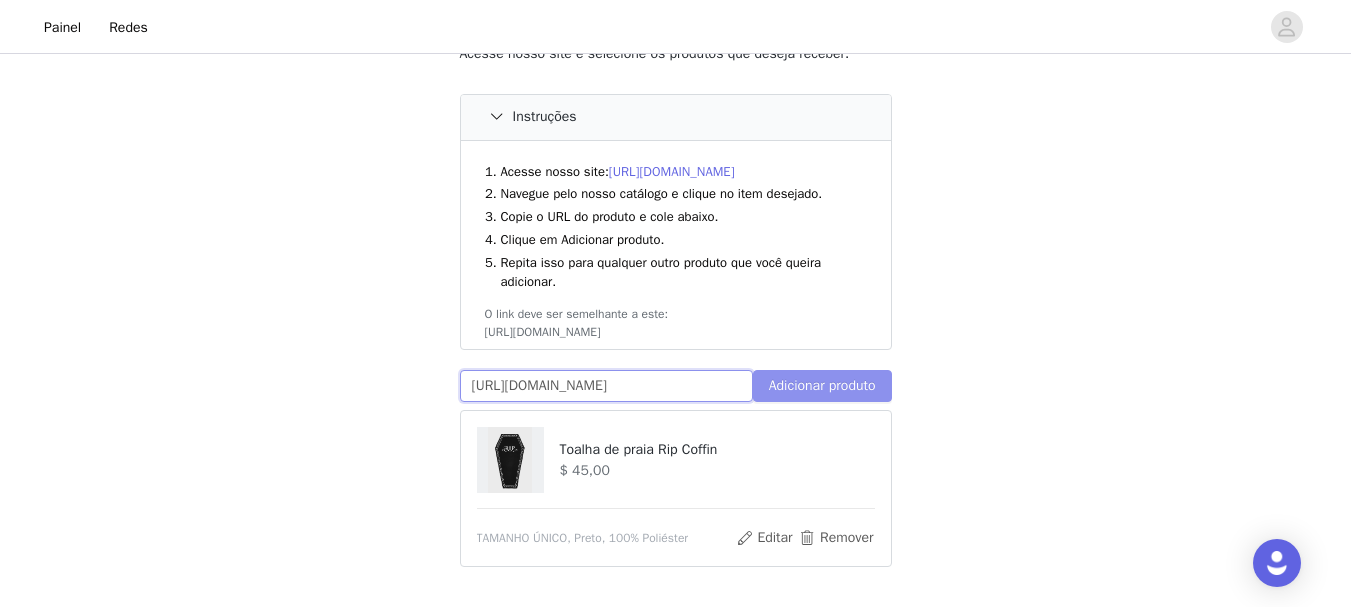 type on "[URL][DOMAIN_NAME]" 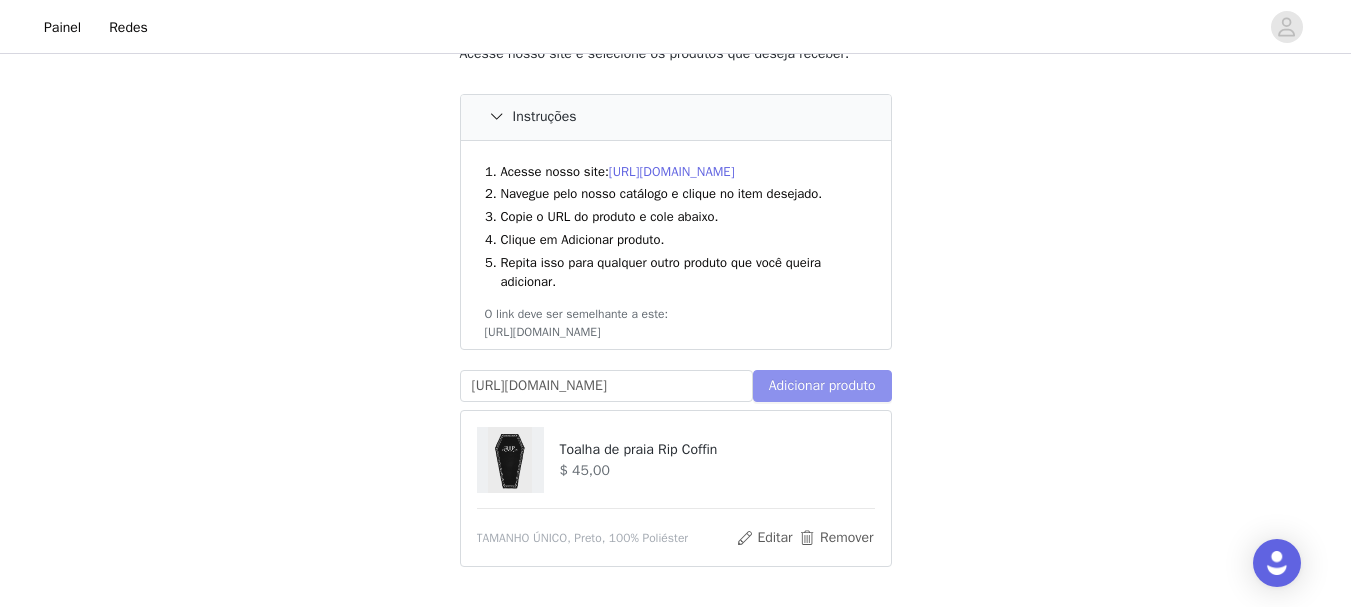 scroll, scrollTop: 0, scrollLeft: 0, axis: both 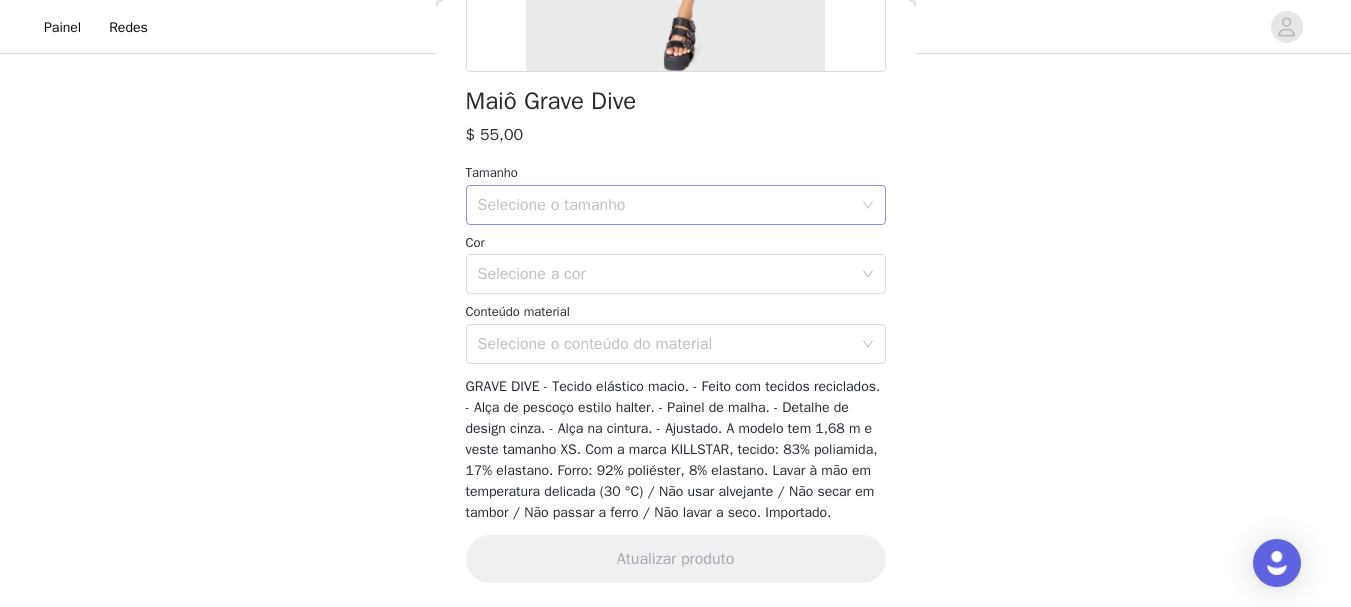 click on "Selecione o tamanho" at bounding box center [552, 205] 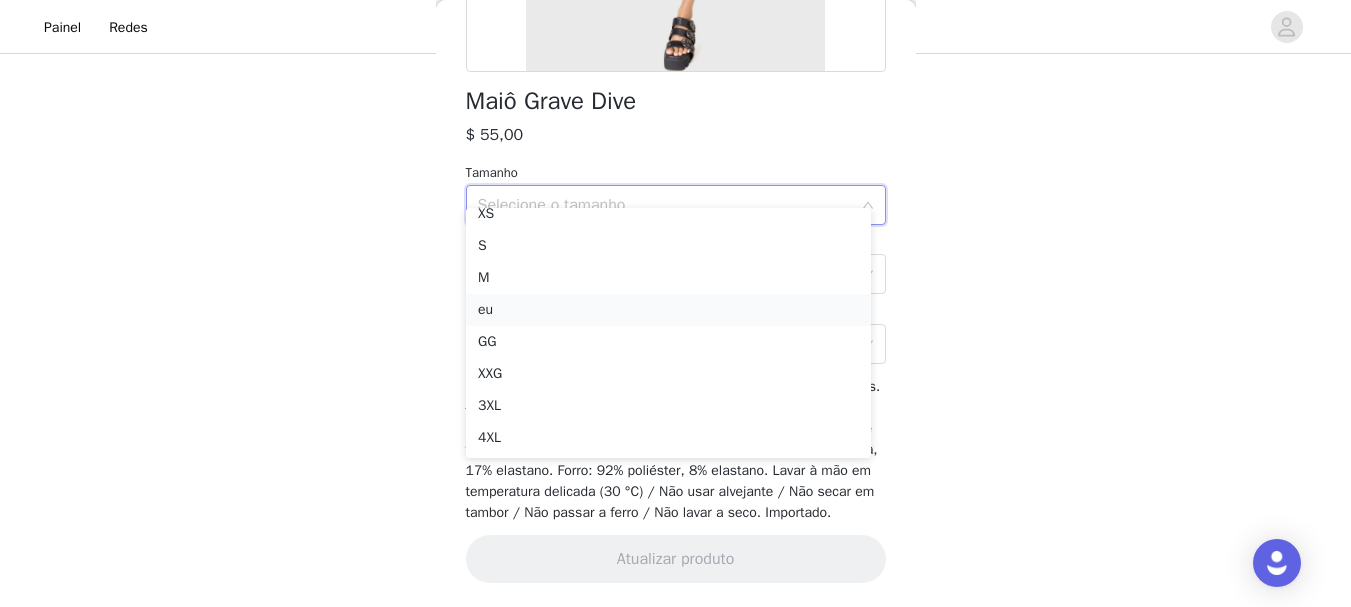 scroll, scrollTop: 0, scrollLeft: 0, axis: both 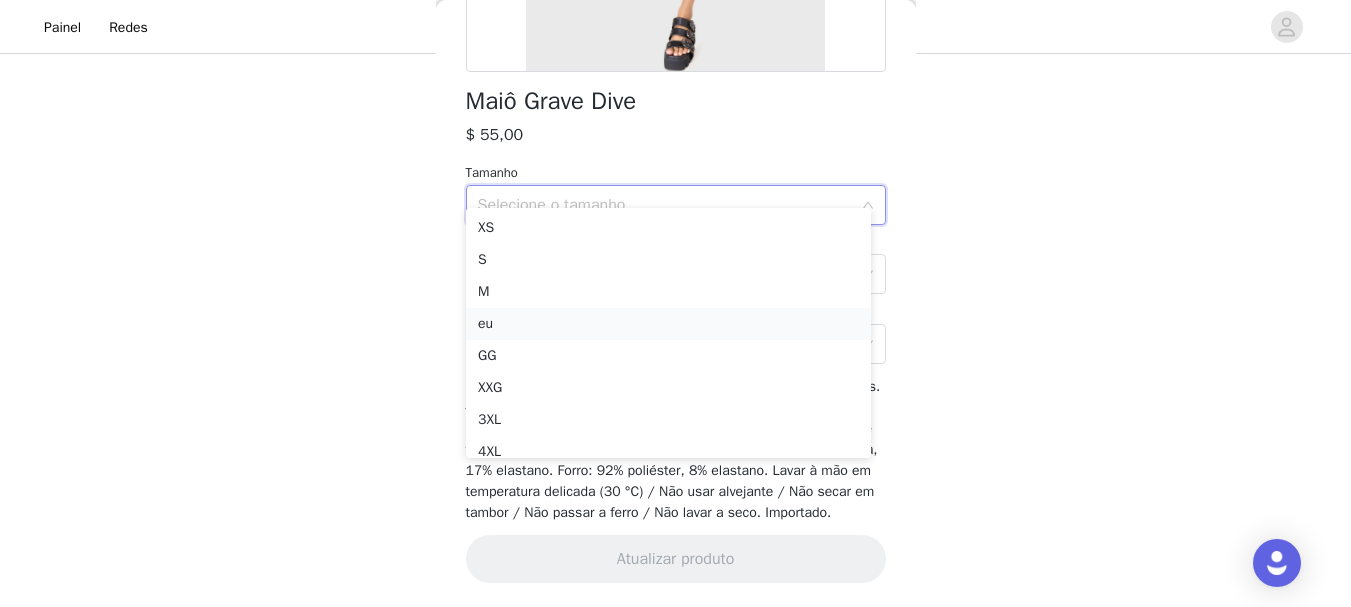 click on "eu" at bounding box center [485, 323] 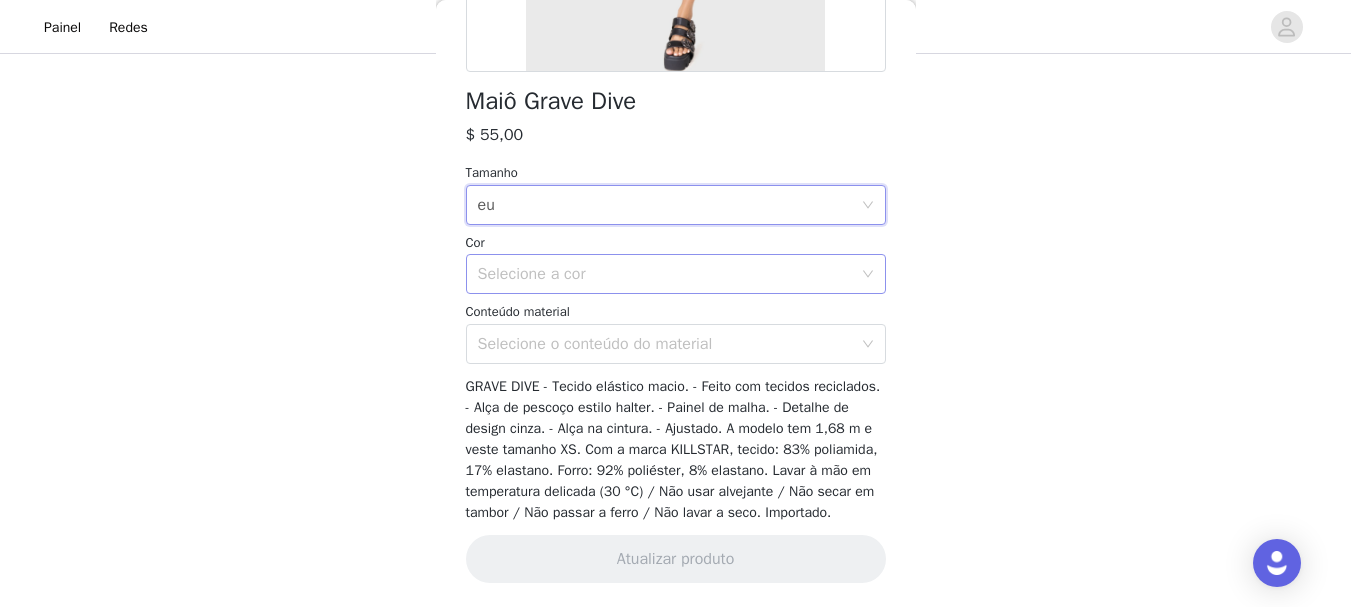 click on "Selecione a cor" at bounding box center (532, 274) 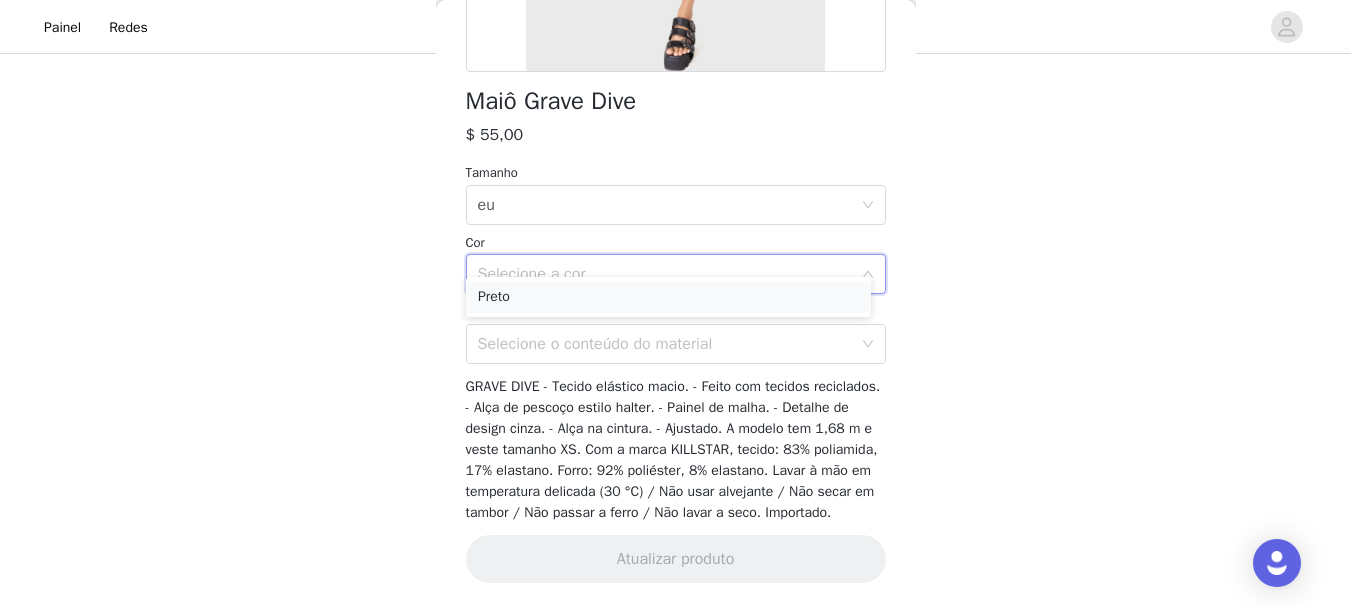 click on "Preto" at bounding box center (668, 297) 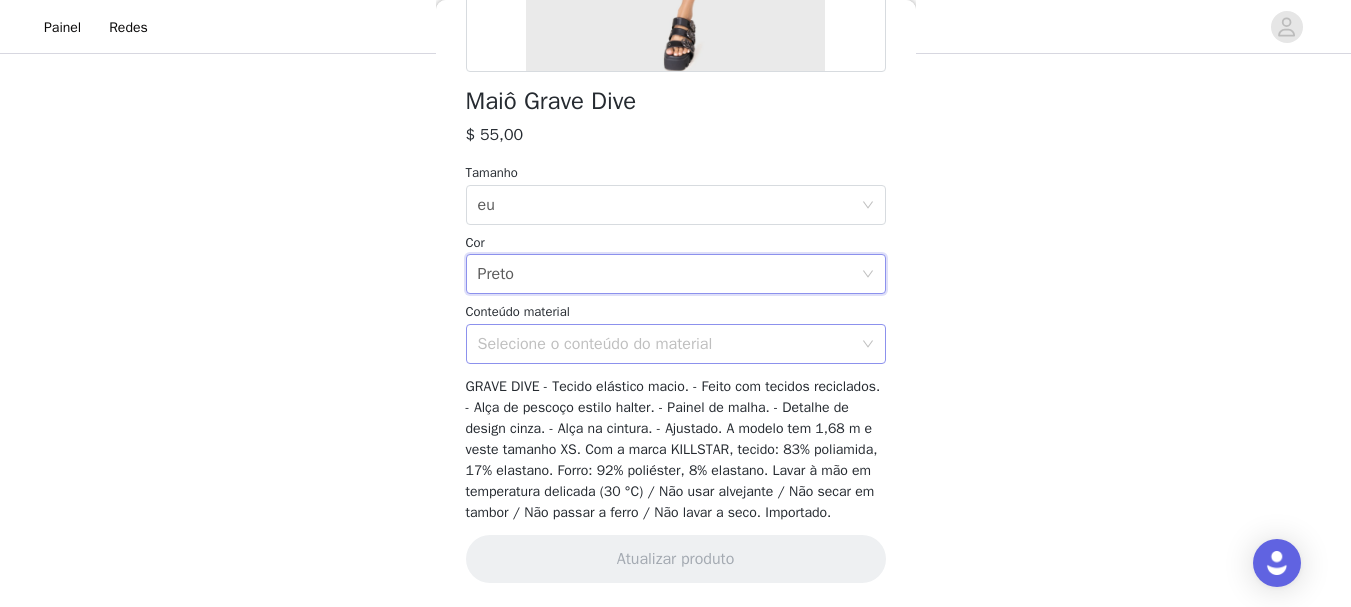 click on "Selecione o conteúdo do material" at bounding box center [595, 344] 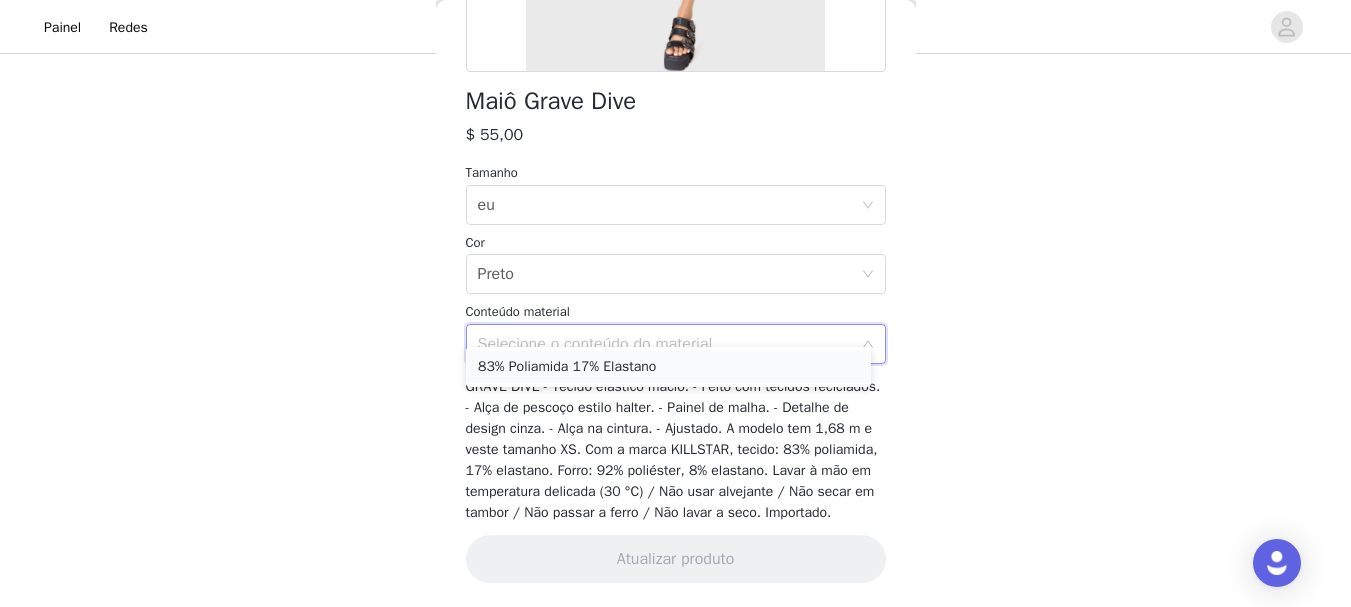drag, startPoint x: 574, startPoint y: 367, endPoint x: 616, endPoint y: 376, distance: 42.953465 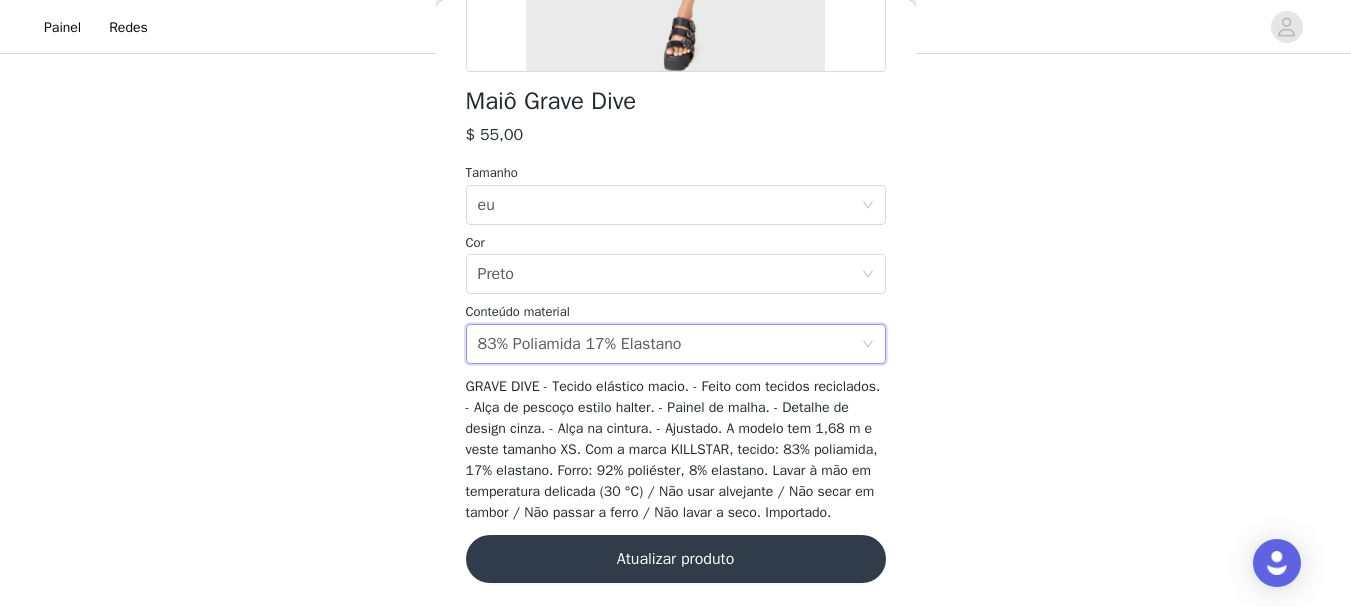 click on "Atualizar produto" at bounding box center [676, 559] 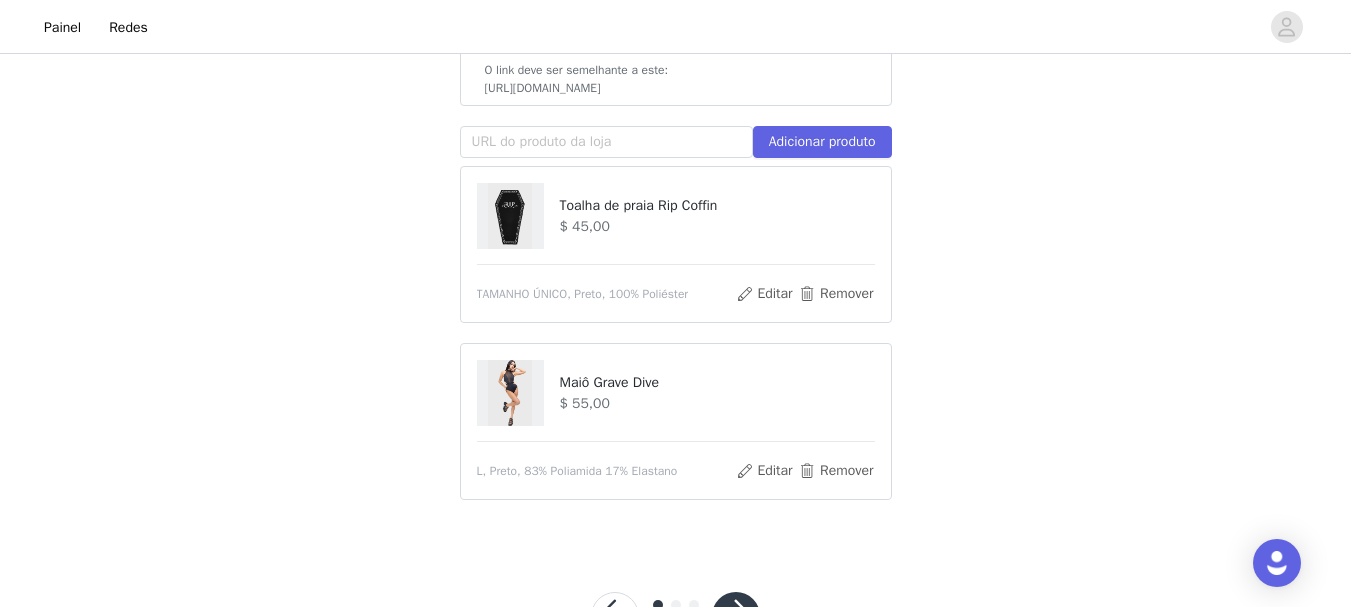 scroll, scrollTop: 500, scrollLeft: 0, axis: vertical 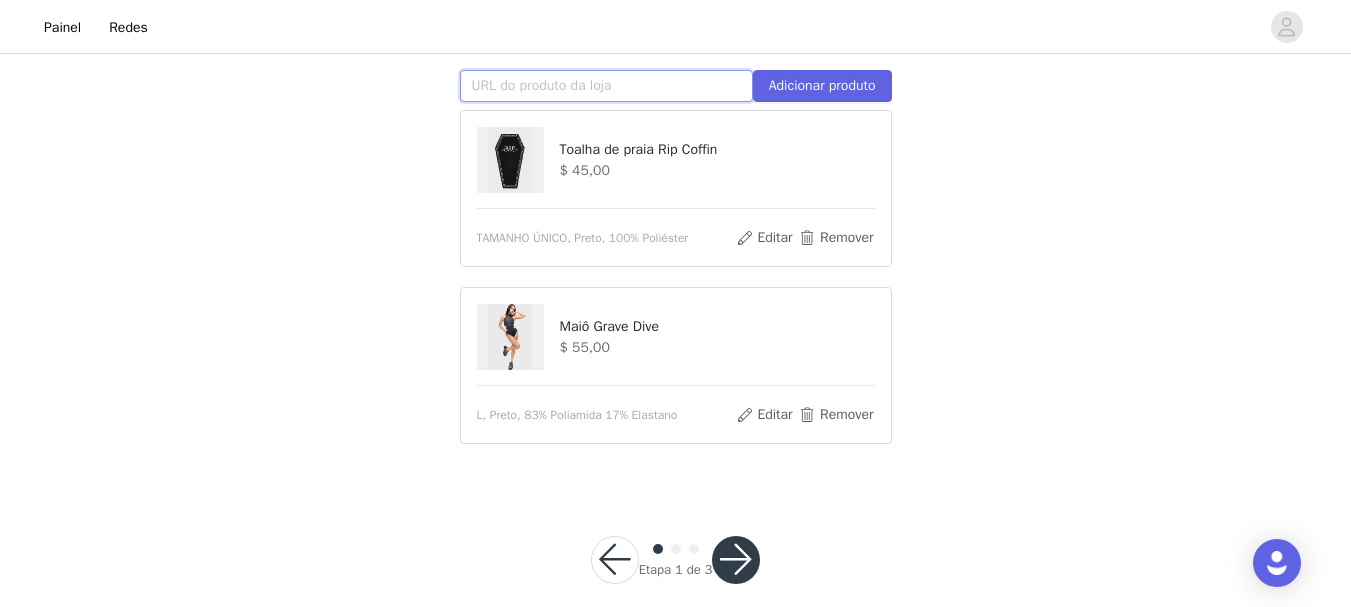click at bounding box center [606, 86] 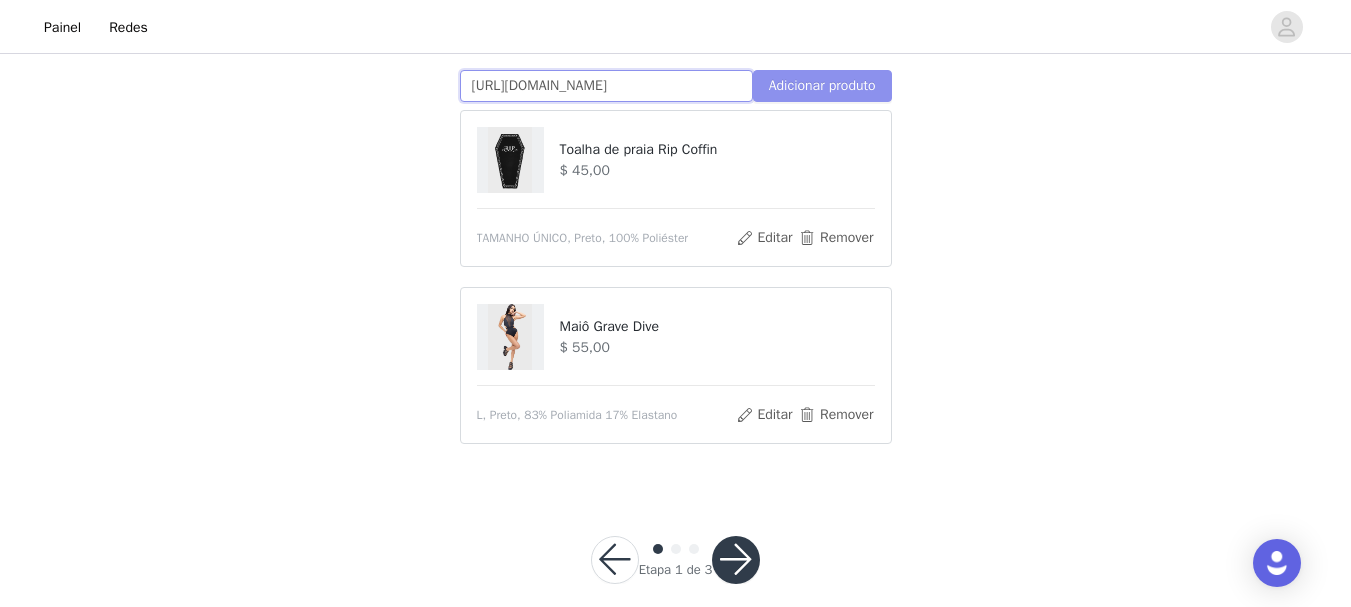 scroll, scrollTop: 0, scrollLeft: 252, axis: horizontal 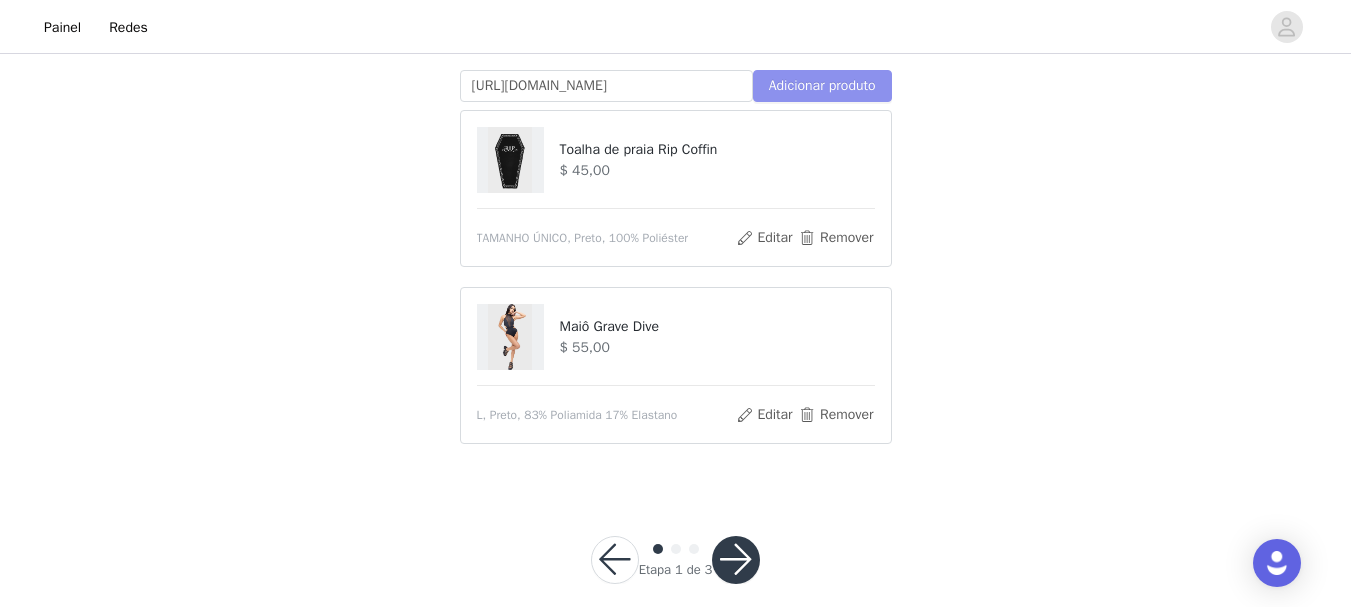 click on "Adicionar produto" at bounding box center [822, 86] 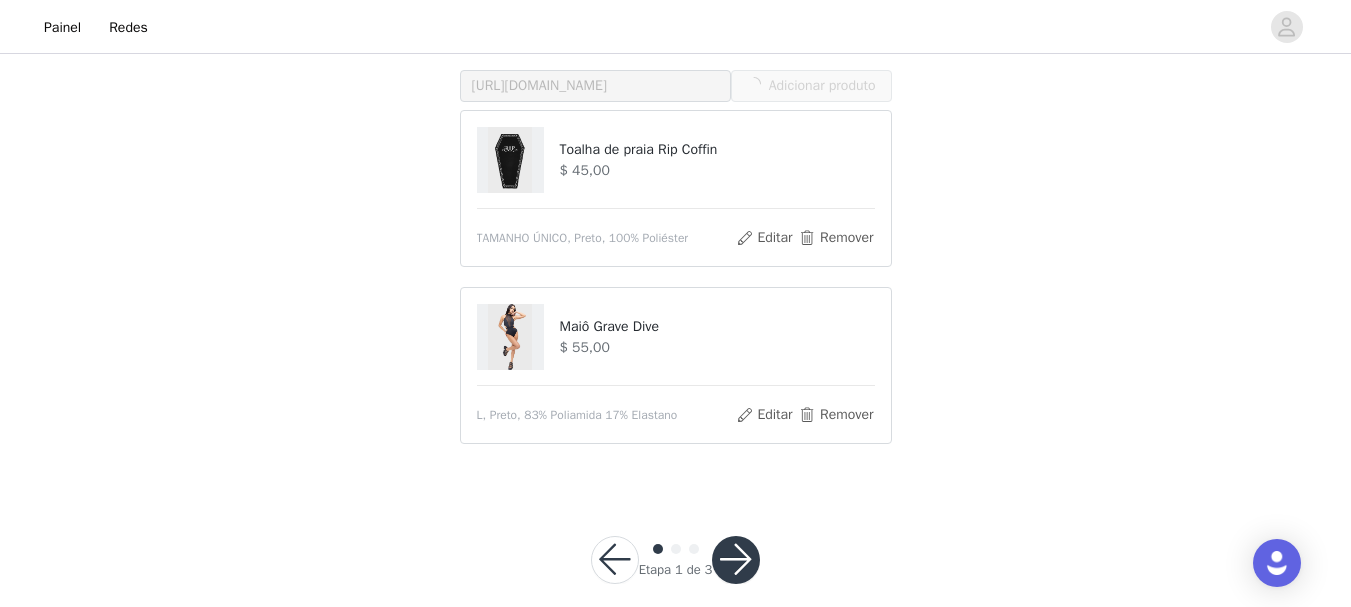 type 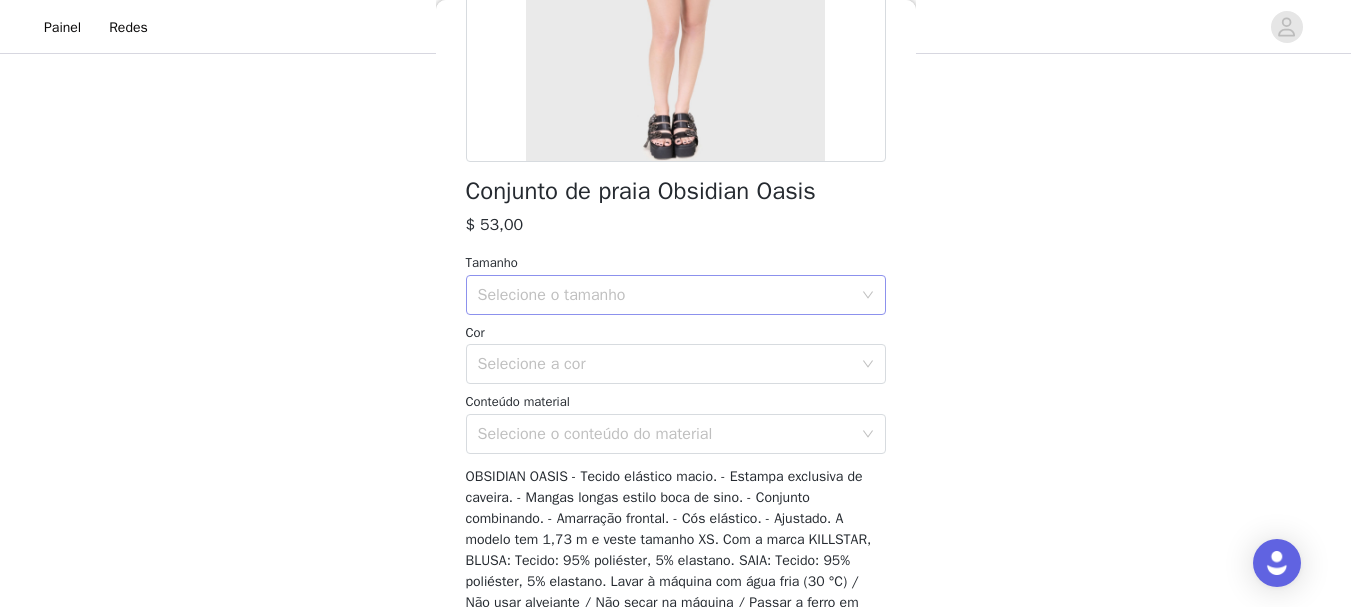scroll, scrollTop: 400, scrollLeft: 0, axis: vertical 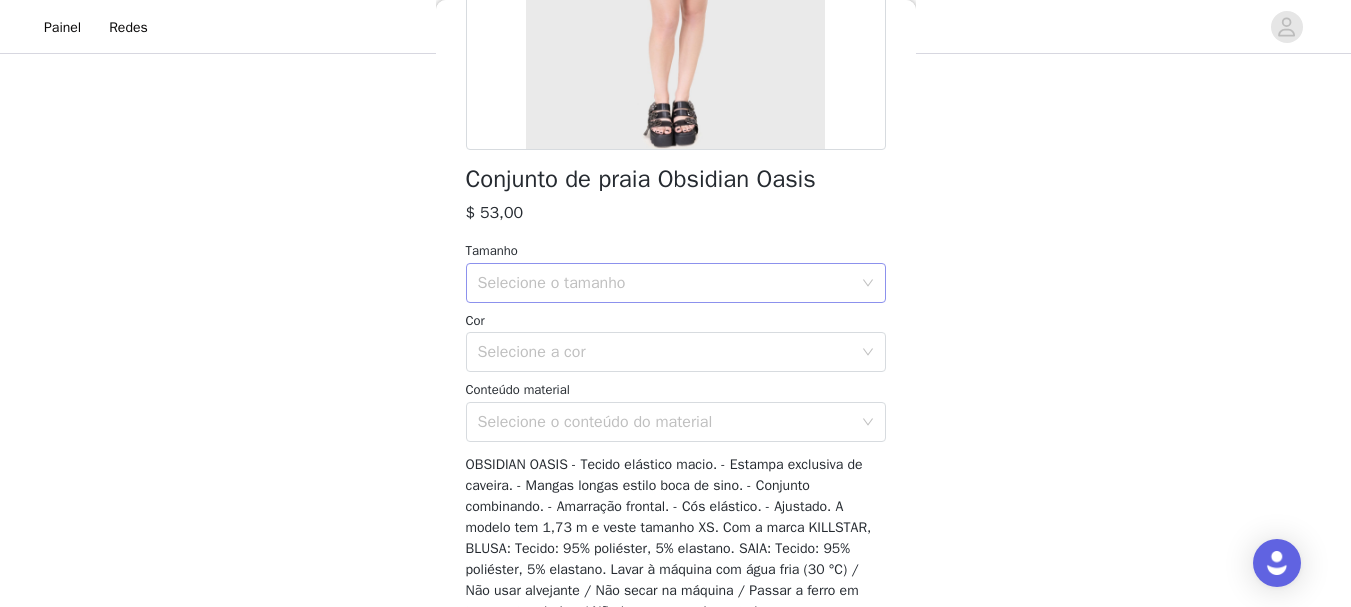 click on "Selecione o tamanho" at bounding box center (552, 283) 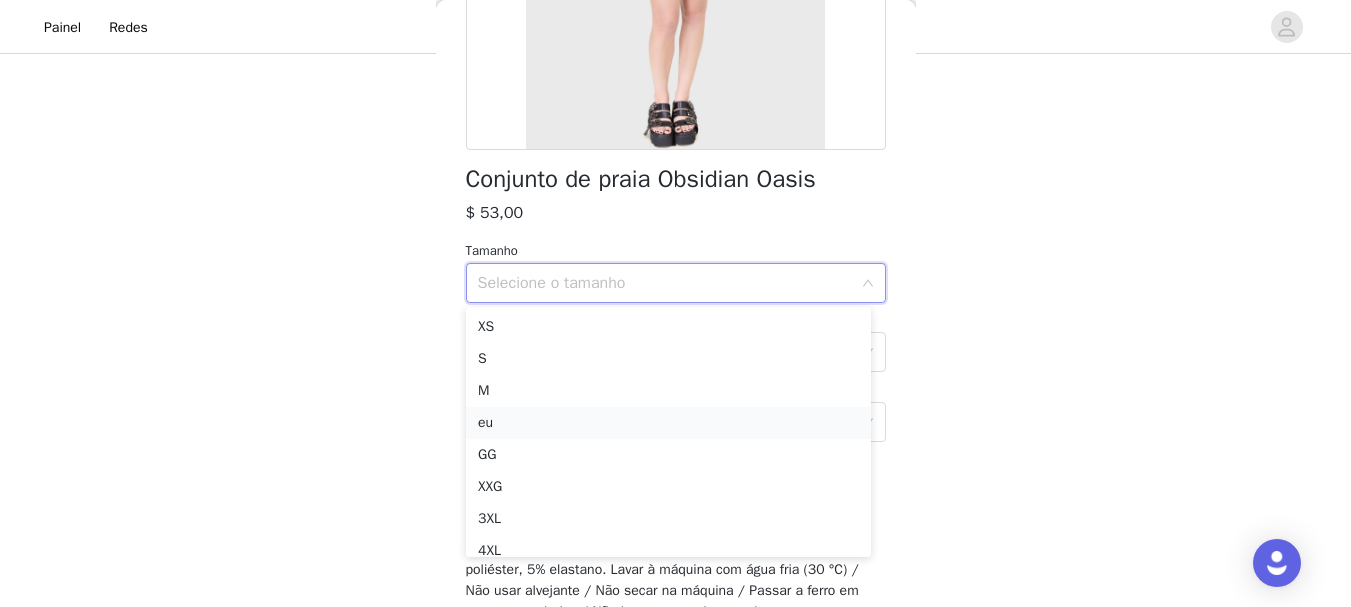 click on "eu" at bounding box center (668, 423) 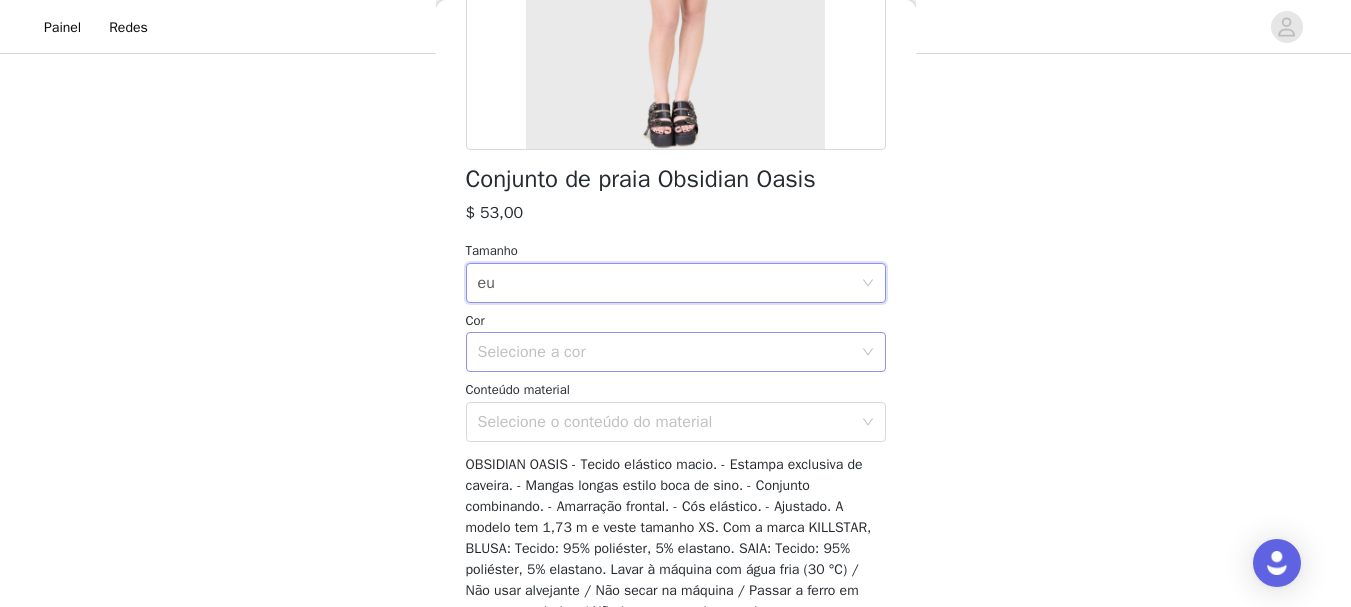 click on "Selecione a cor" at bounding box center [665, 352] 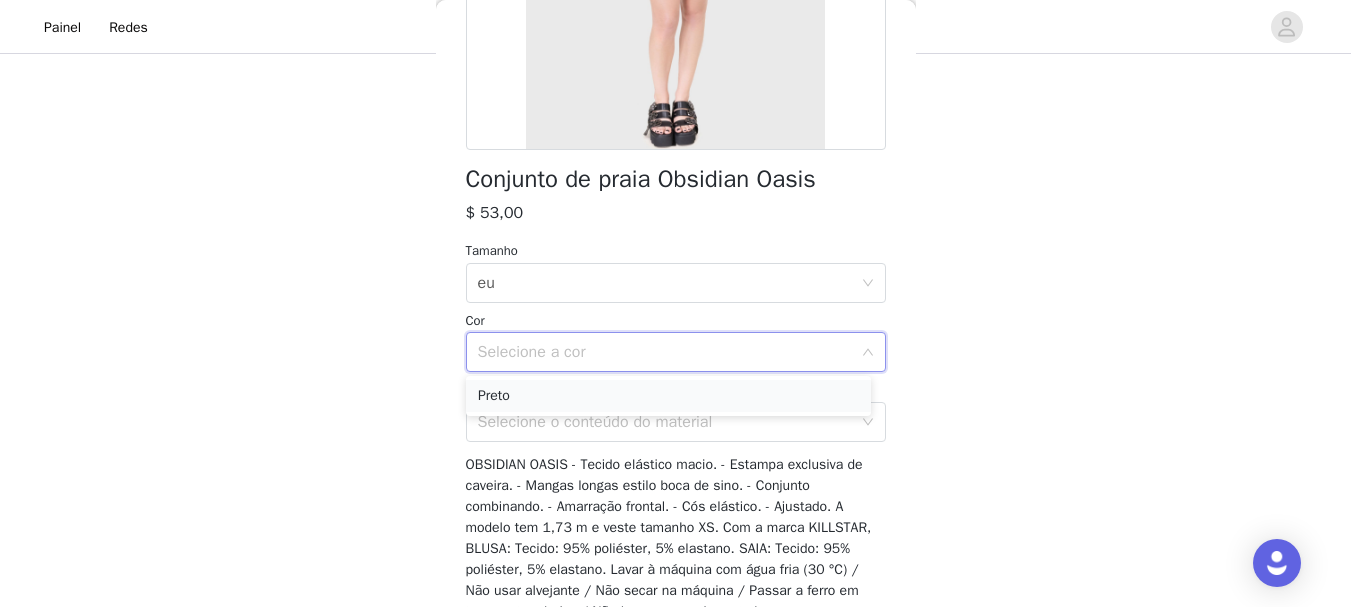 click on "Preto" at bounding box center [668, 396] 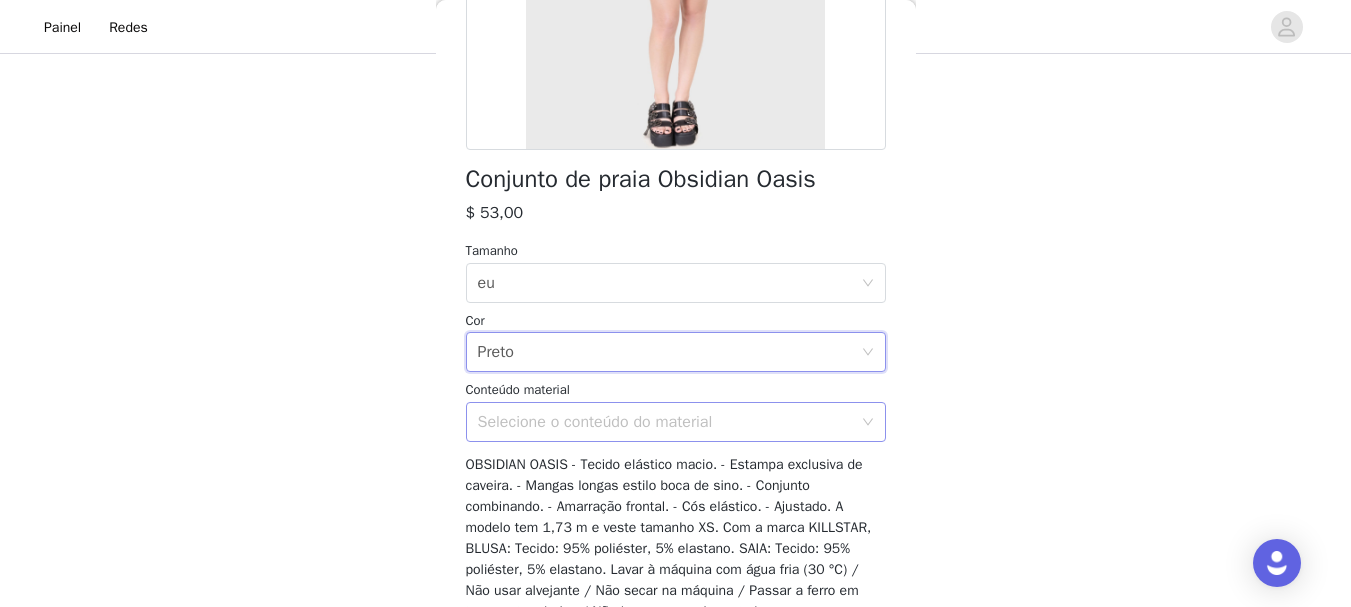 click on "Selecione o conteúdo do material" at bounding box center (595, 422) 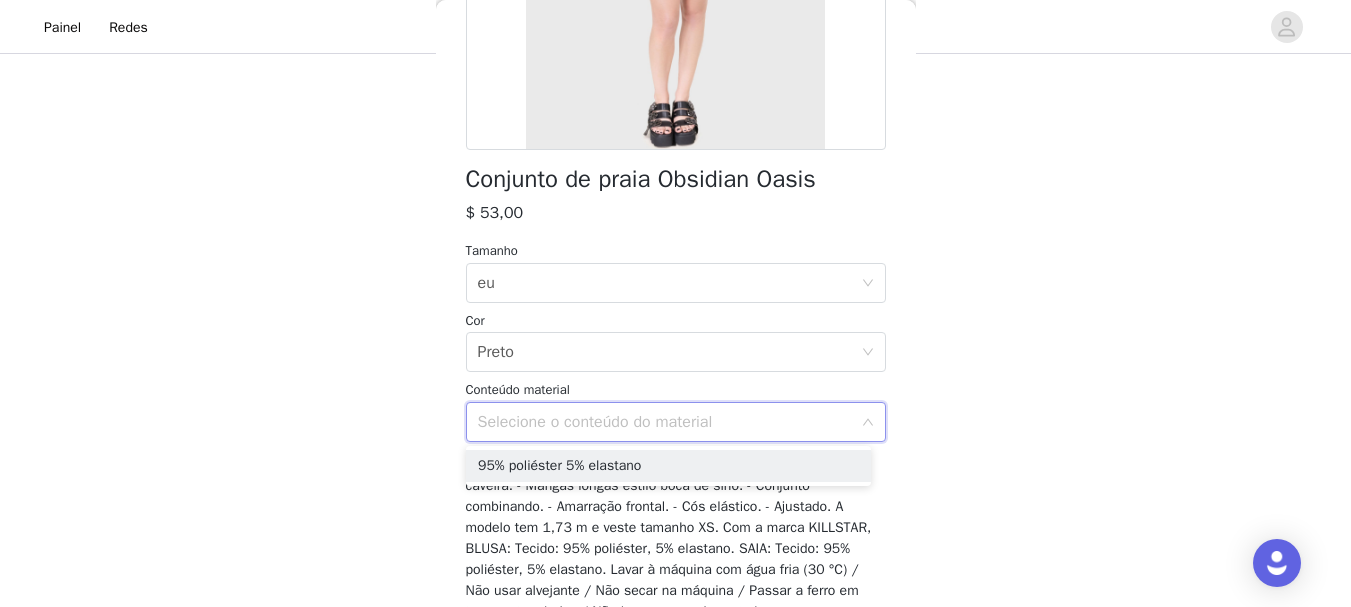 drag, startPoint x: 586, startPoint y: 470, endPoint x: 624, endPoint y: 469, distance: 38.013157 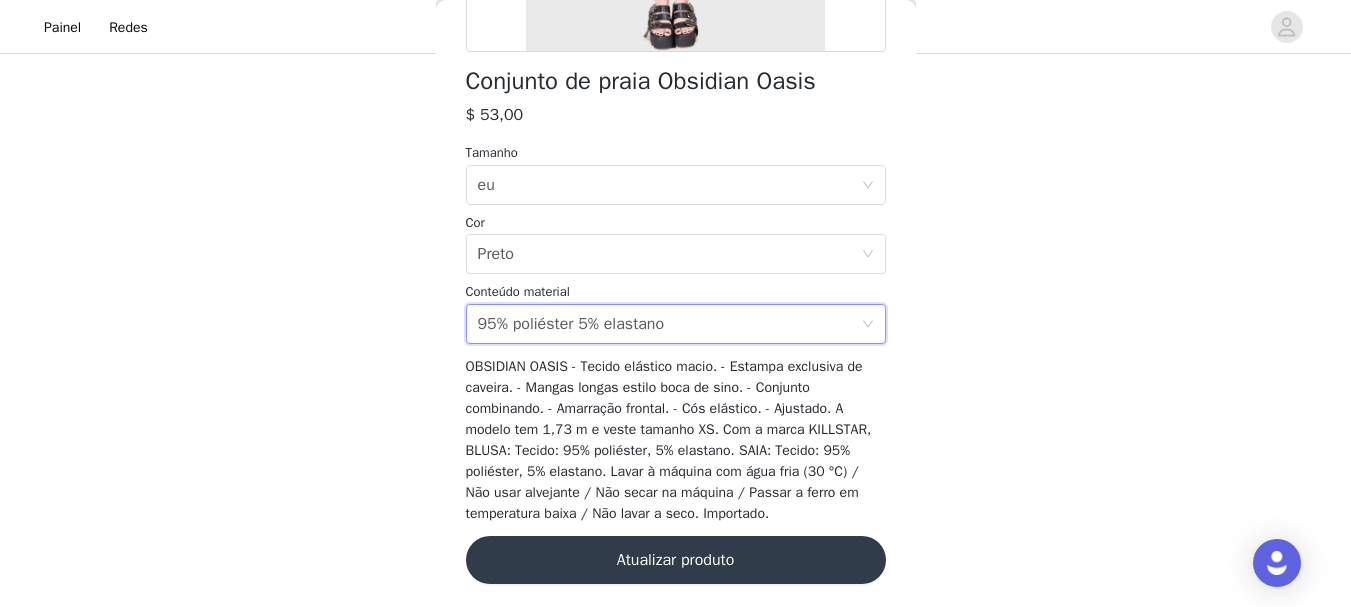 scroll, scrollTop: 499, scrollLeft: 0, axis: vertical 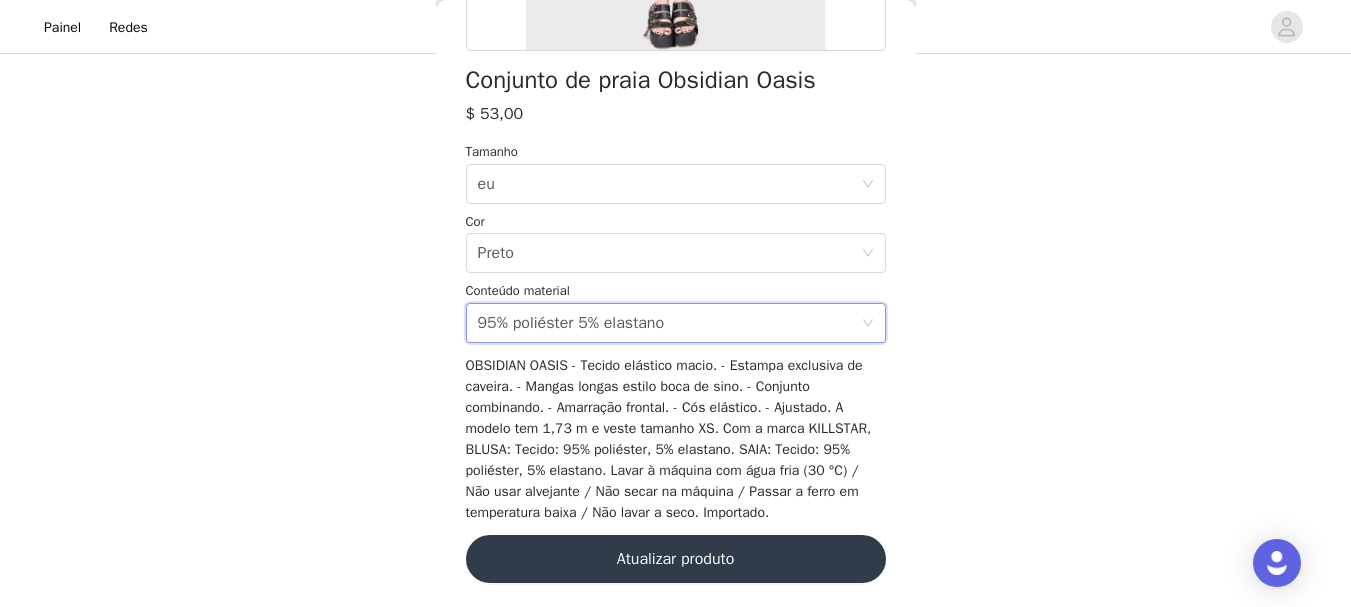 click on "Atualizar produto" at bounding box center (676, 559) 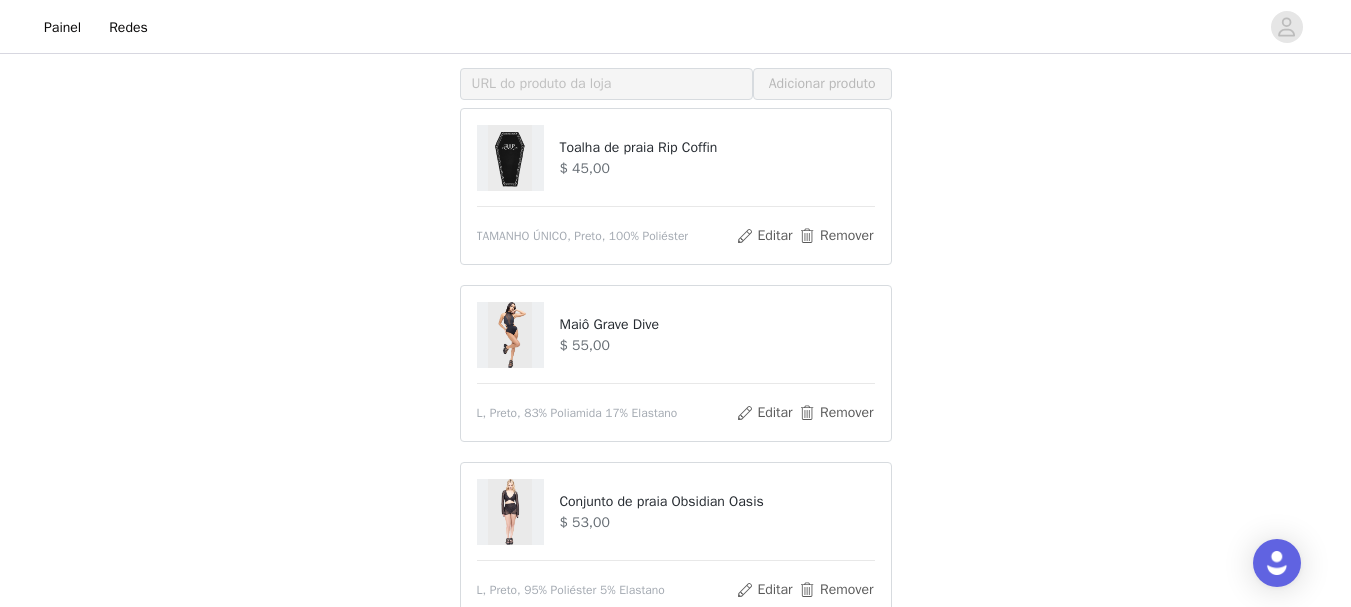 scroll, scrollTop: 702, scrollLeft: 0, axis: vertical 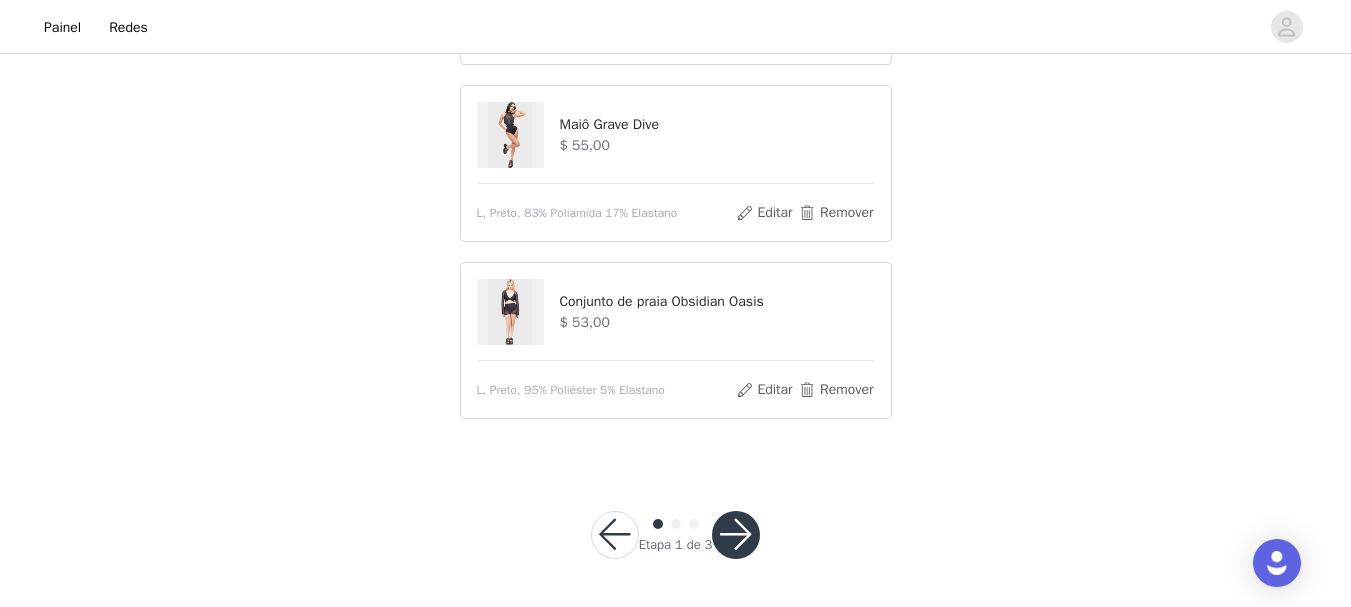 click at bounding box center (736, 535) 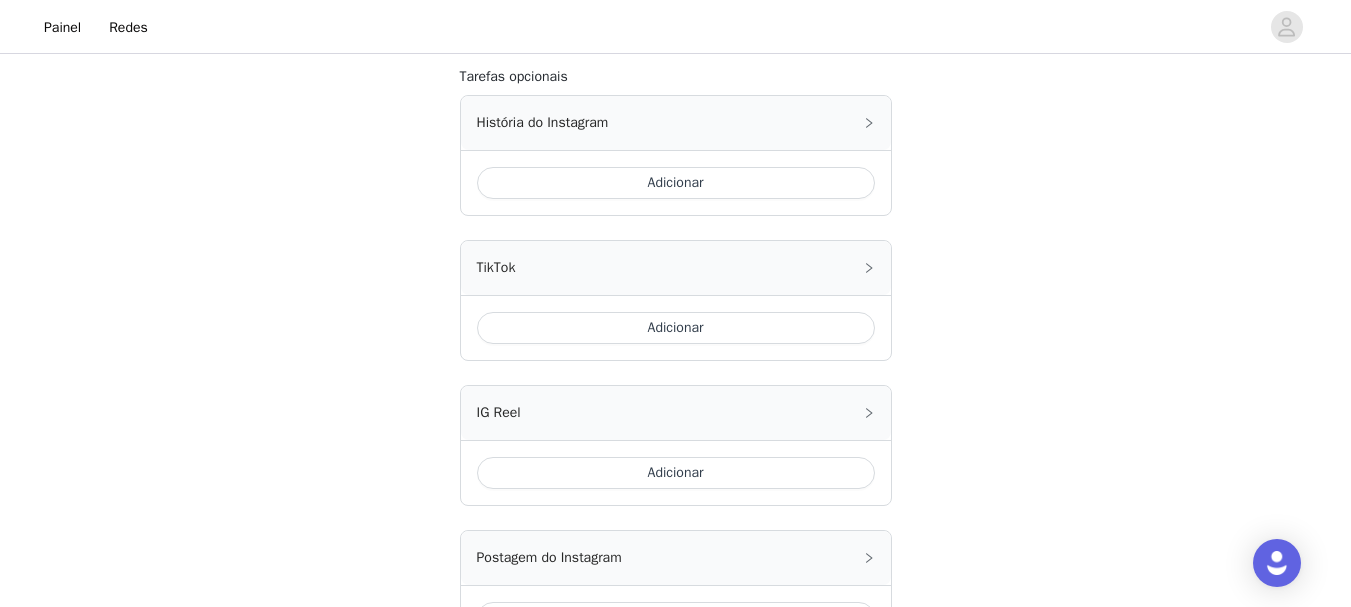 scroll, scrollTop: 347, scrollLeft: 0, axis: vertical 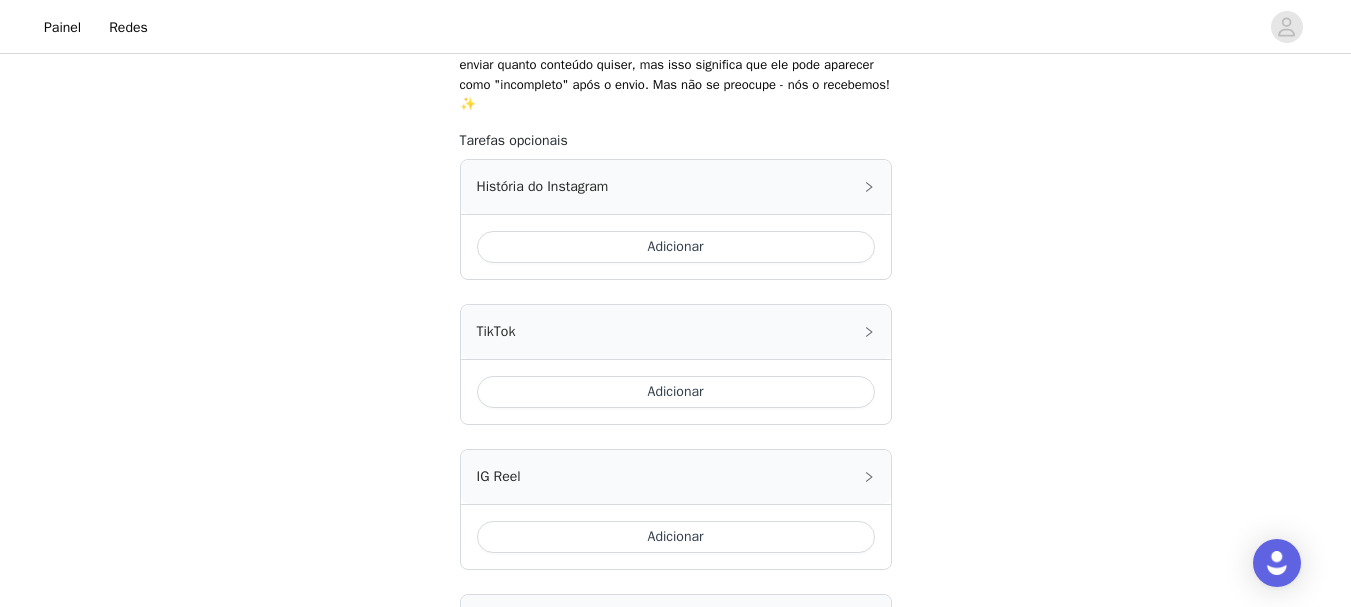 click on "Adicionar" at bounding box center [676, 247] 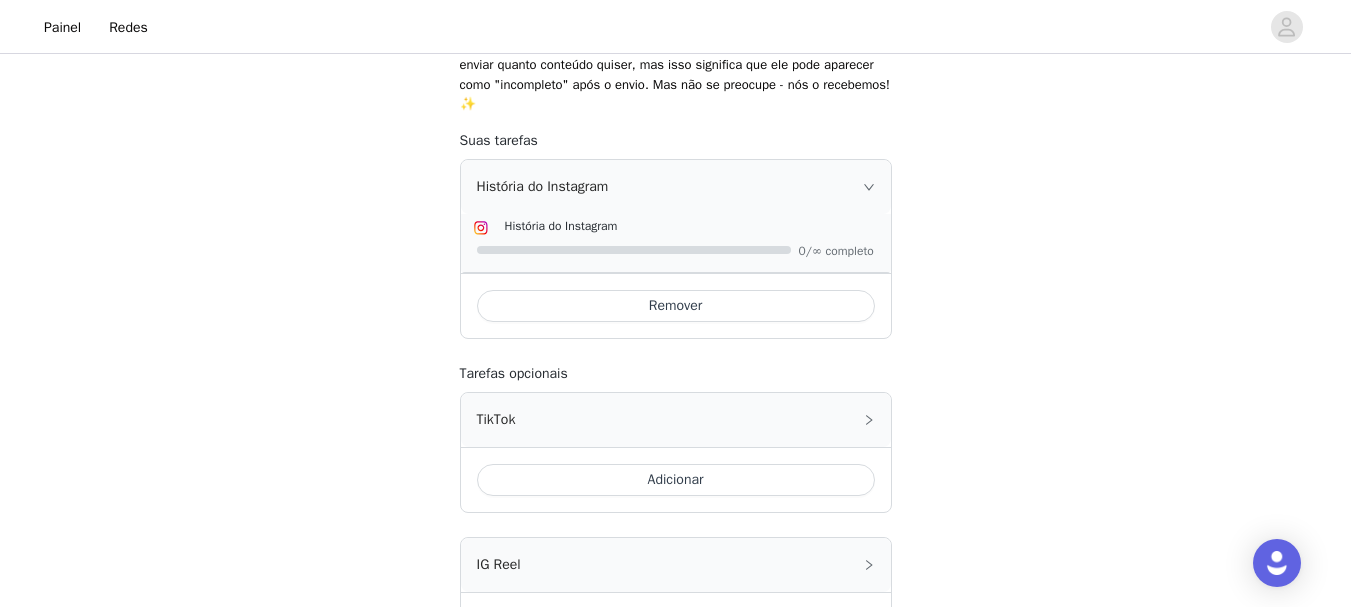 click on "História do Instagram" at bounding box center (561, 226) 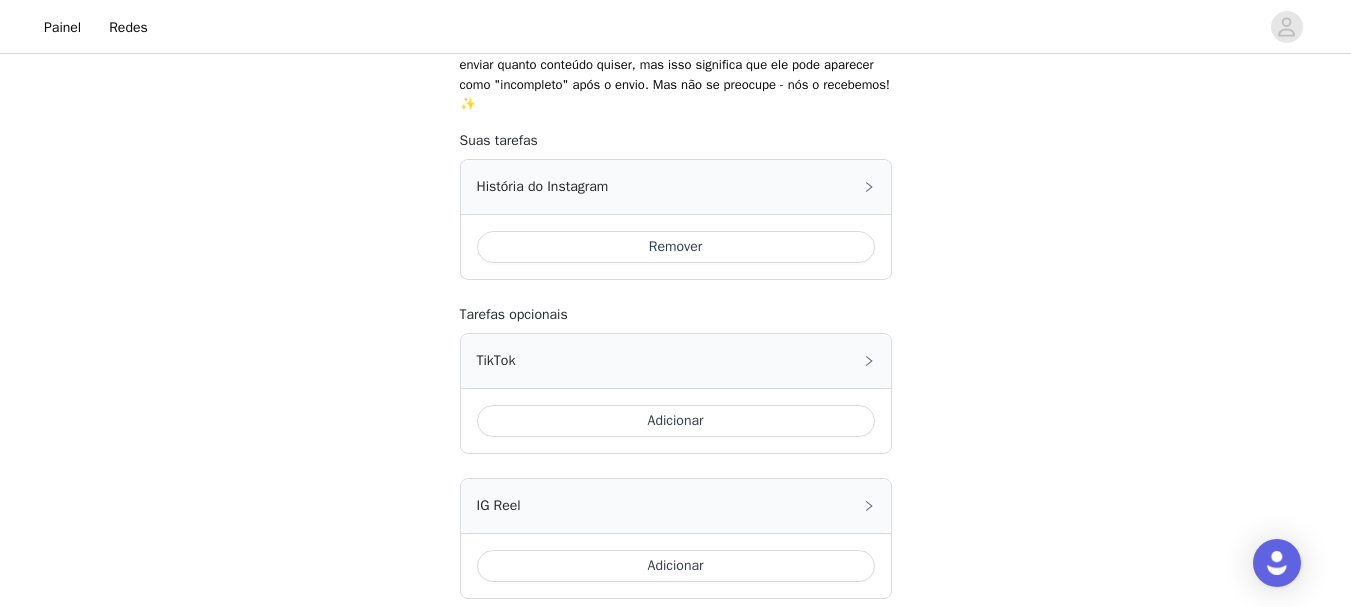 drag, startPoint x: 632, startPoint y: 253, endPoint x: 981, endPoint y: 210, distance: 351.639 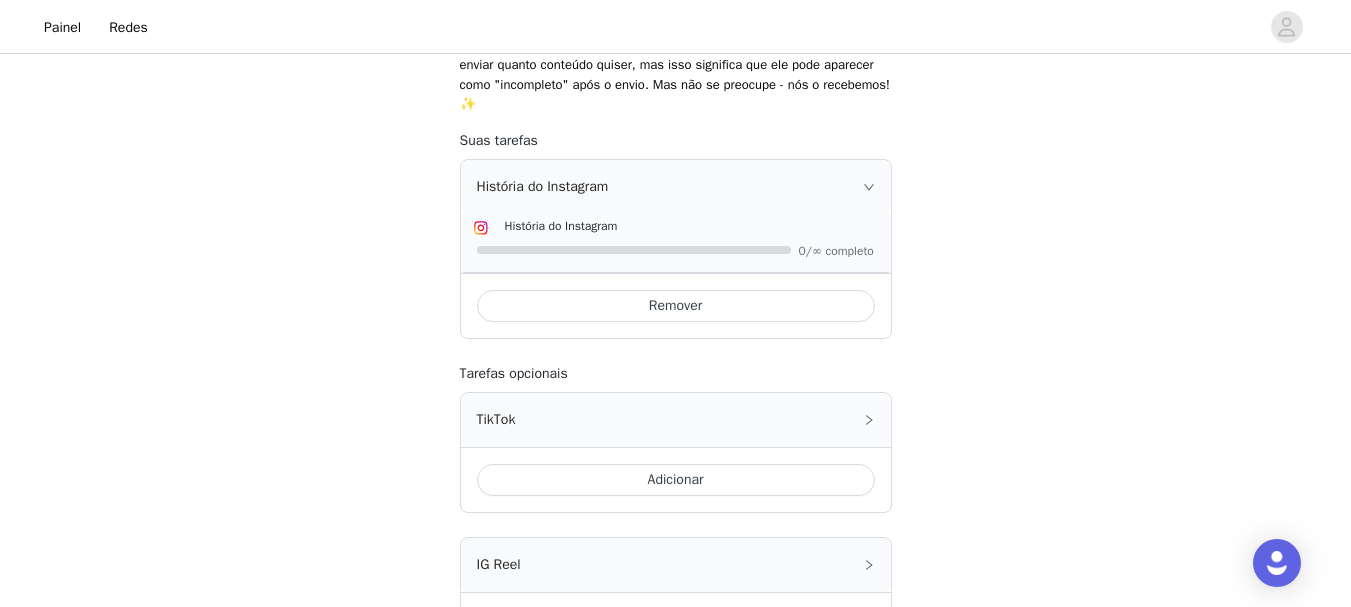 click on "História do Instagram" at bounding box center (561, 226) 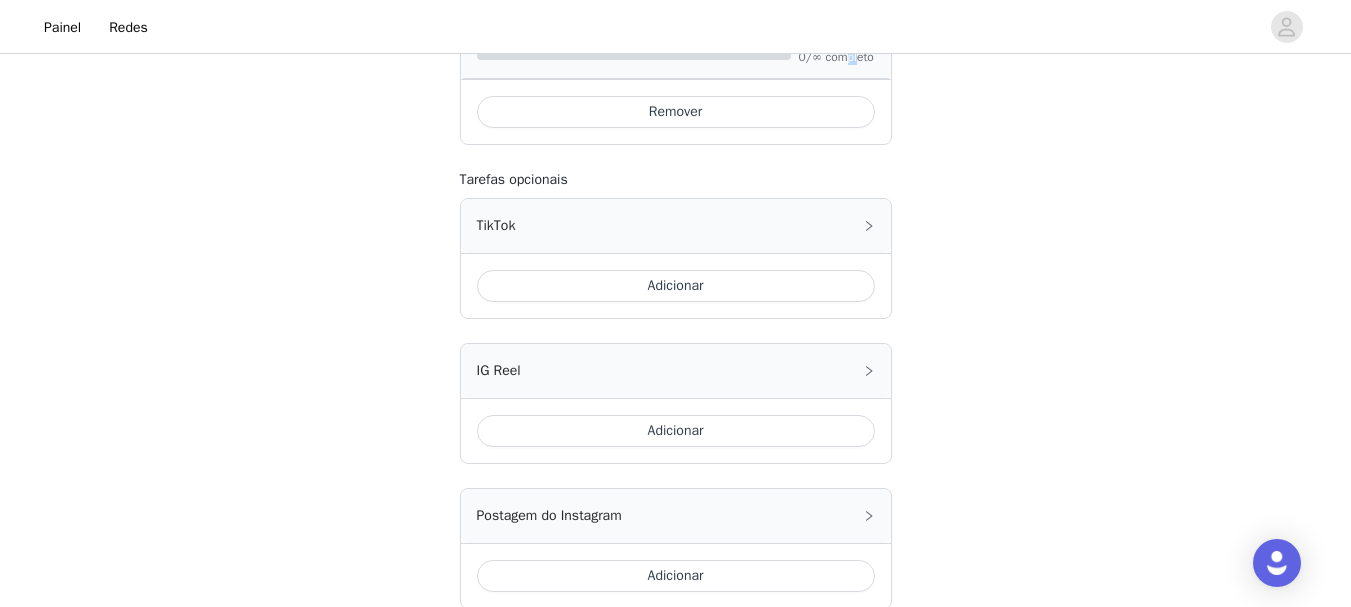 scroll, scrollTop: 547, scrollLeft: 0, axis: vertical 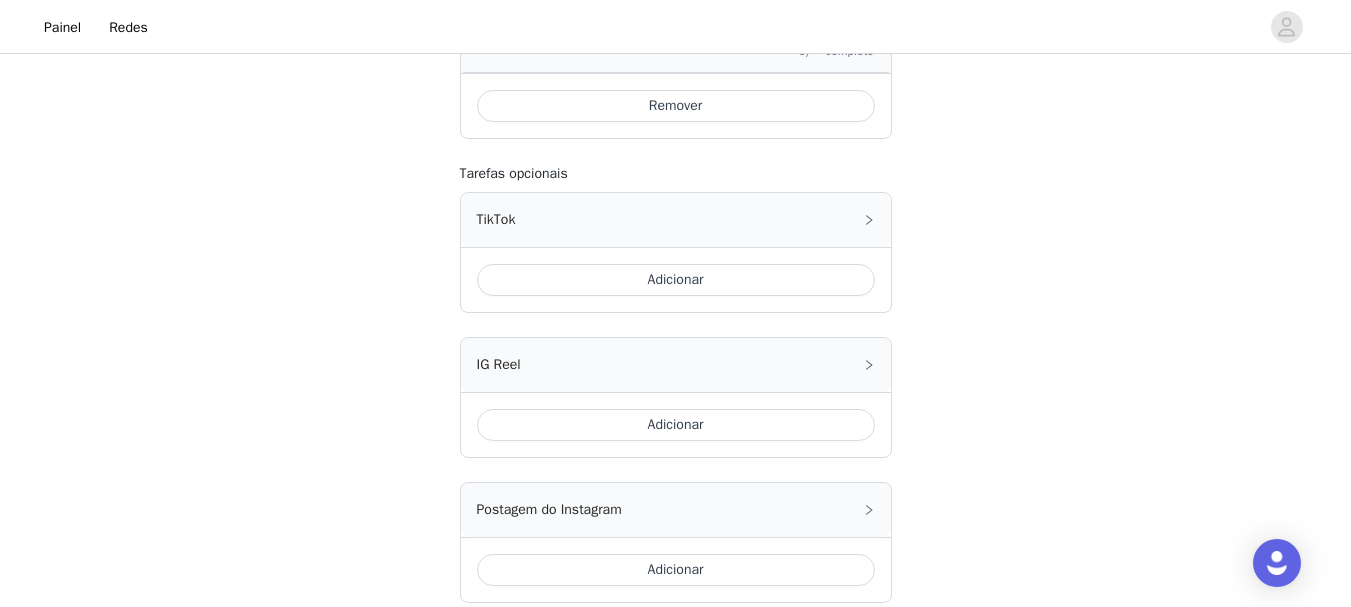 click on "TikTok" at bounding box center [676, 220] 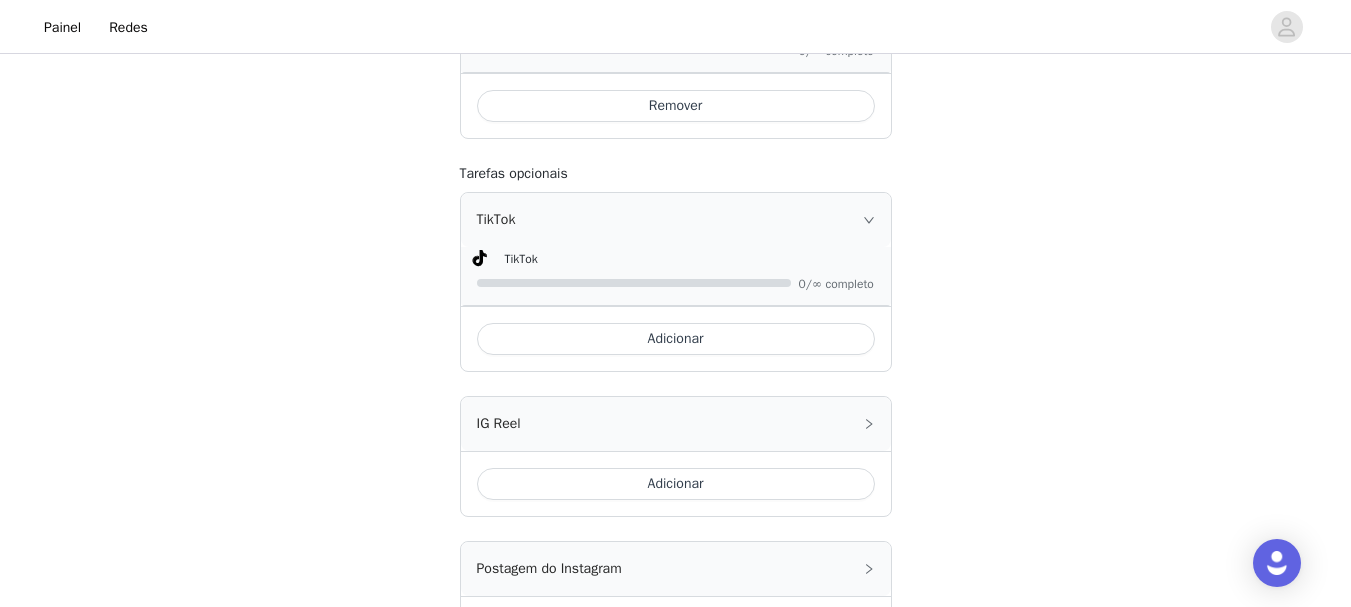 click on "TikTok" at bounding box center [676, 220] 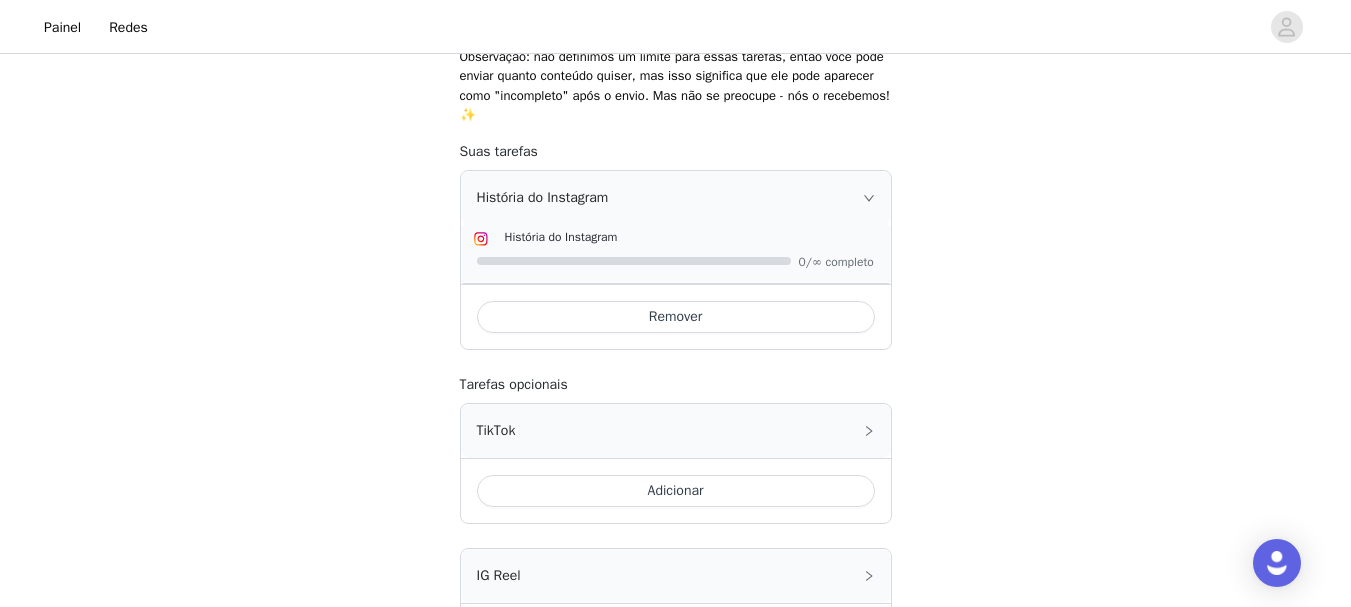 scroll, scrollTop: 247, scrollLeft: 0, axis: vertical 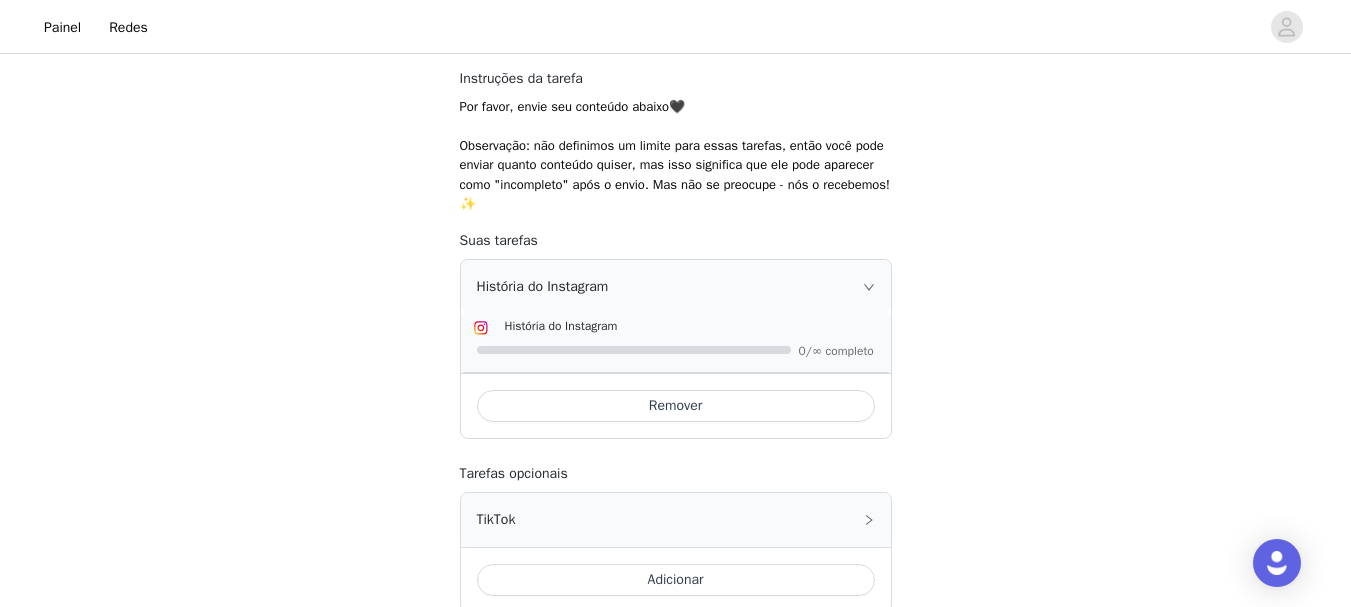 click on "Remover" at bounding box center (676, 406) 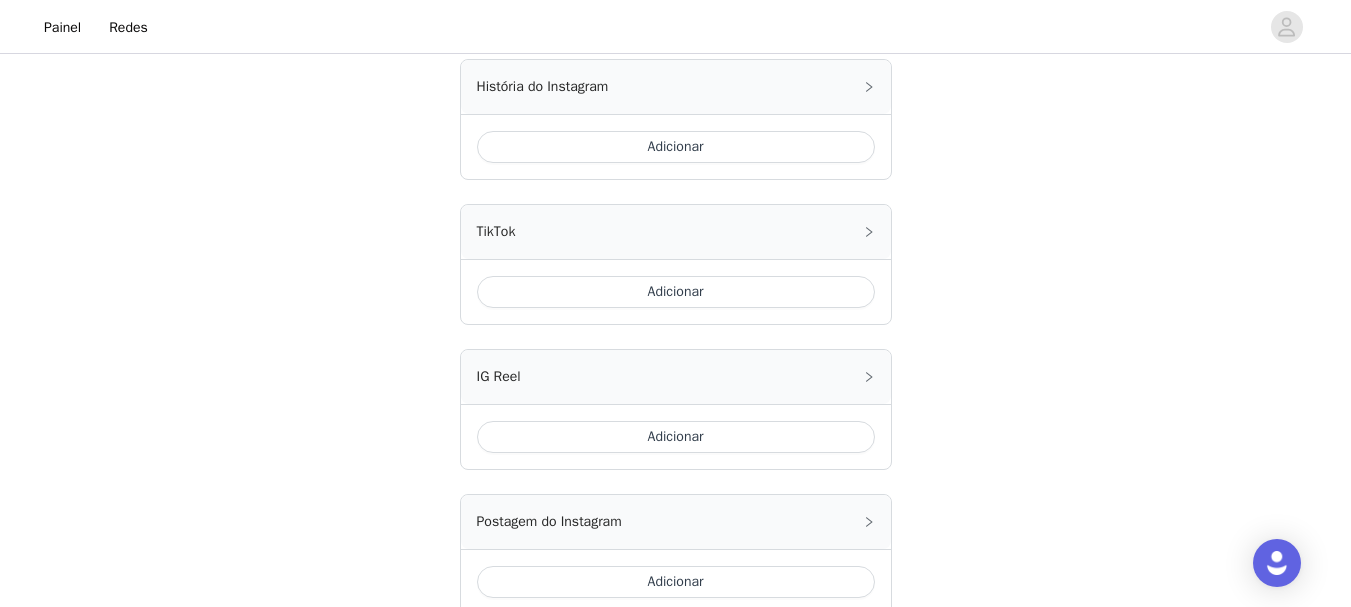 scroll, scrollTop: 347, scrollLeft: 0, axis: vertical 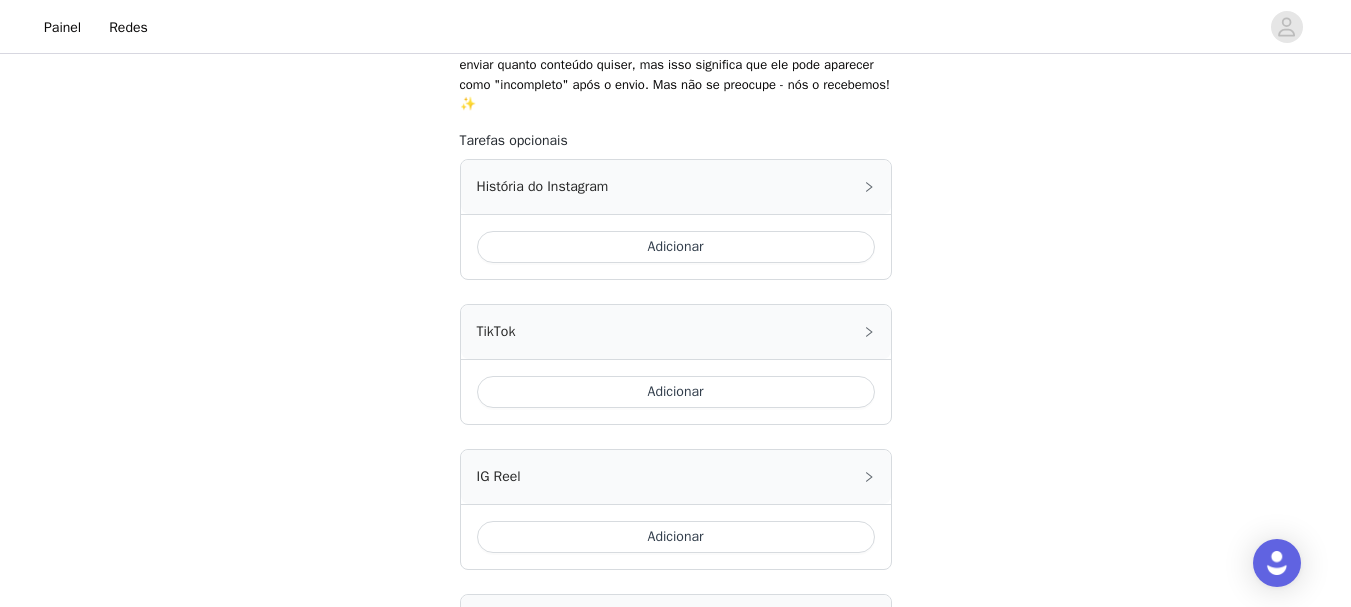 click on "Adicionar" at bounding box center (676, 247) 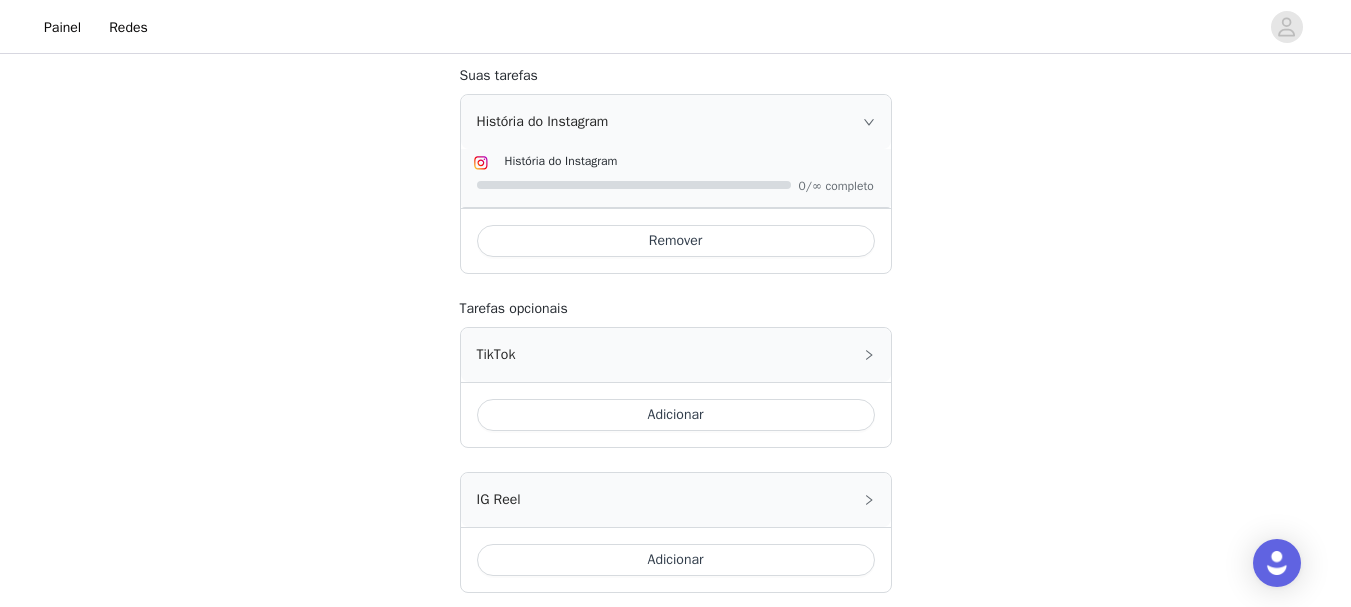 scroll, scrollTop: 447, scrollLeft: 0, axis: vertical 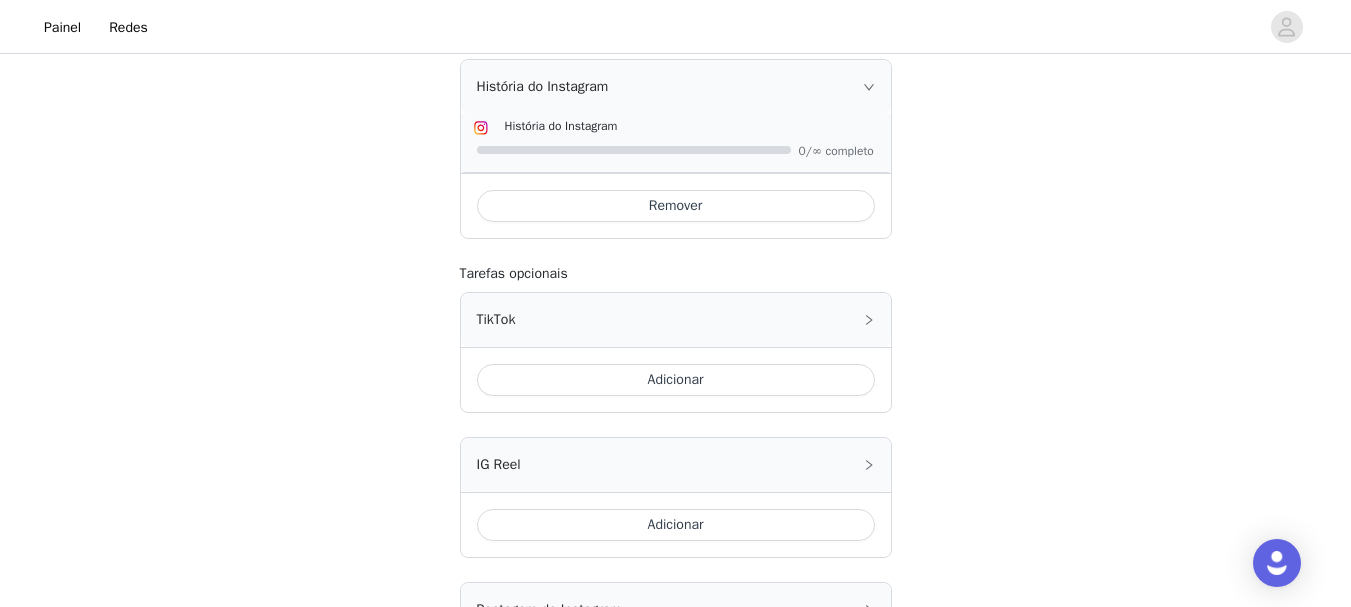 click on "Adicionar" at bounding box center (676, 380) 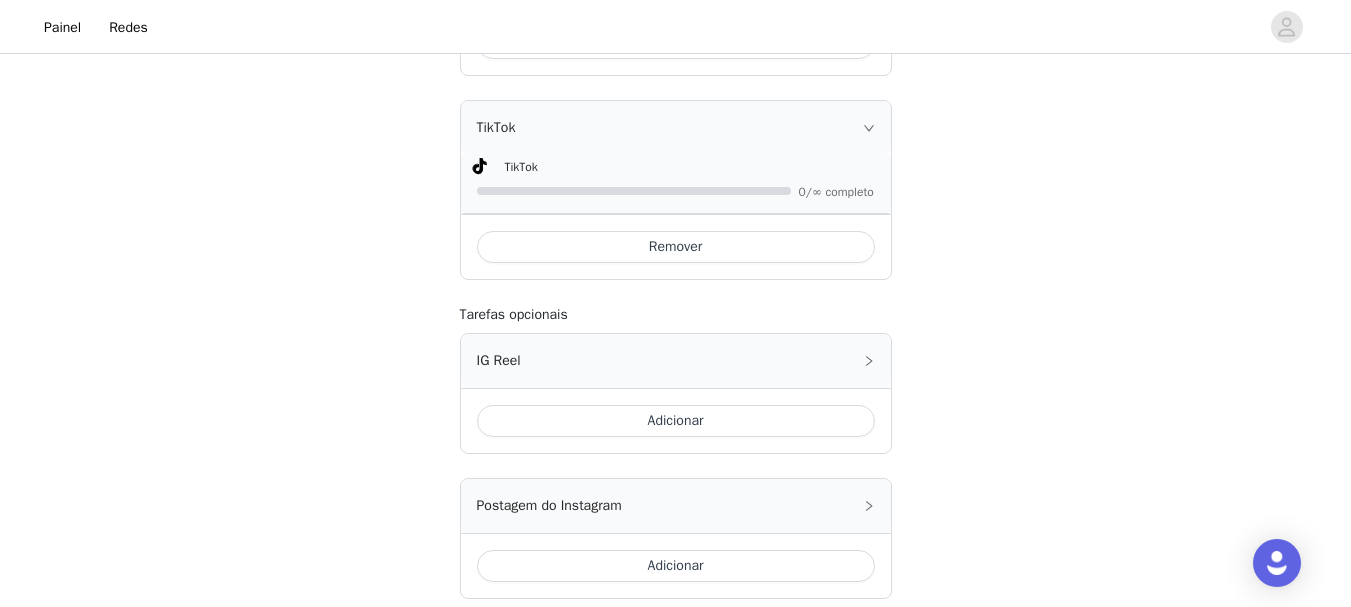 scroll, scrollTop: 647, scrollLeft: 0, axis: vertical 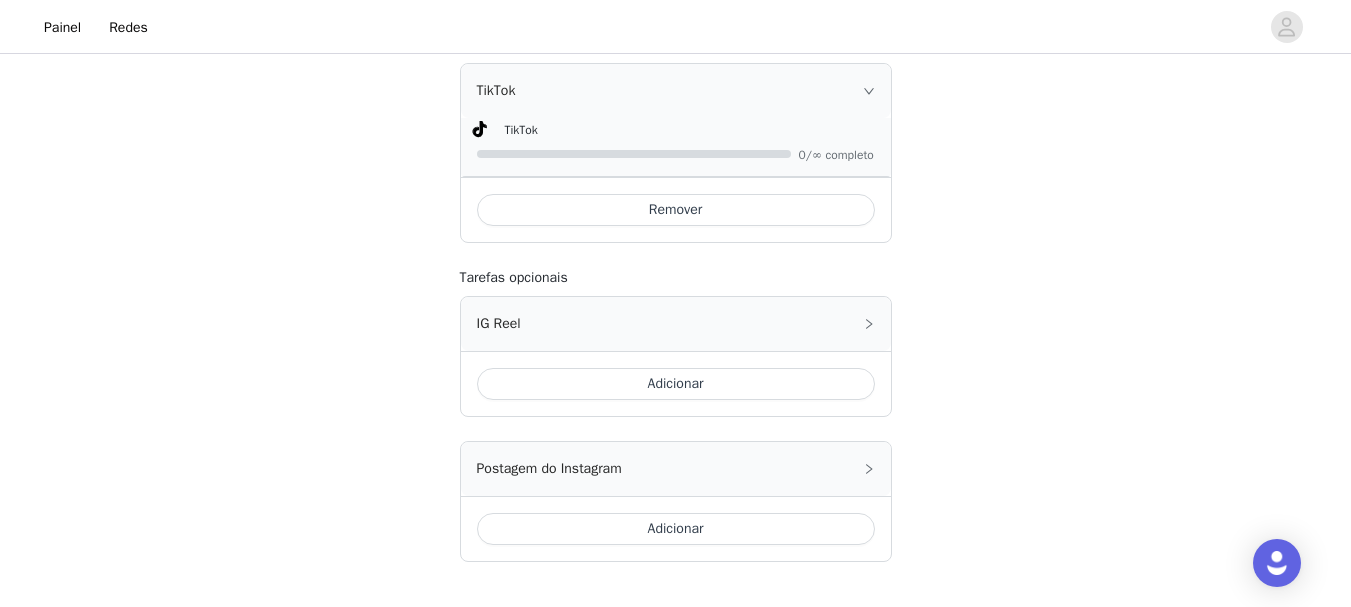 click on "Adicionar" at bounding box center (676, 384) 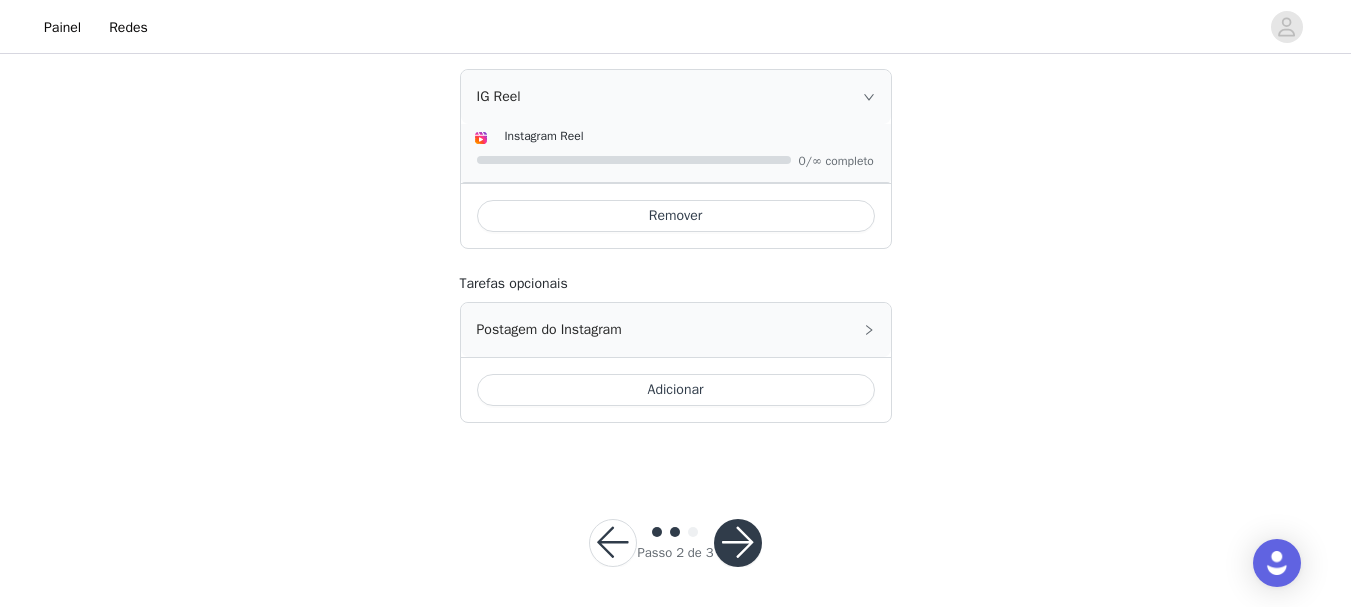 scroll, scrollTop: 847, scrollLeft: 0, axis: vertical 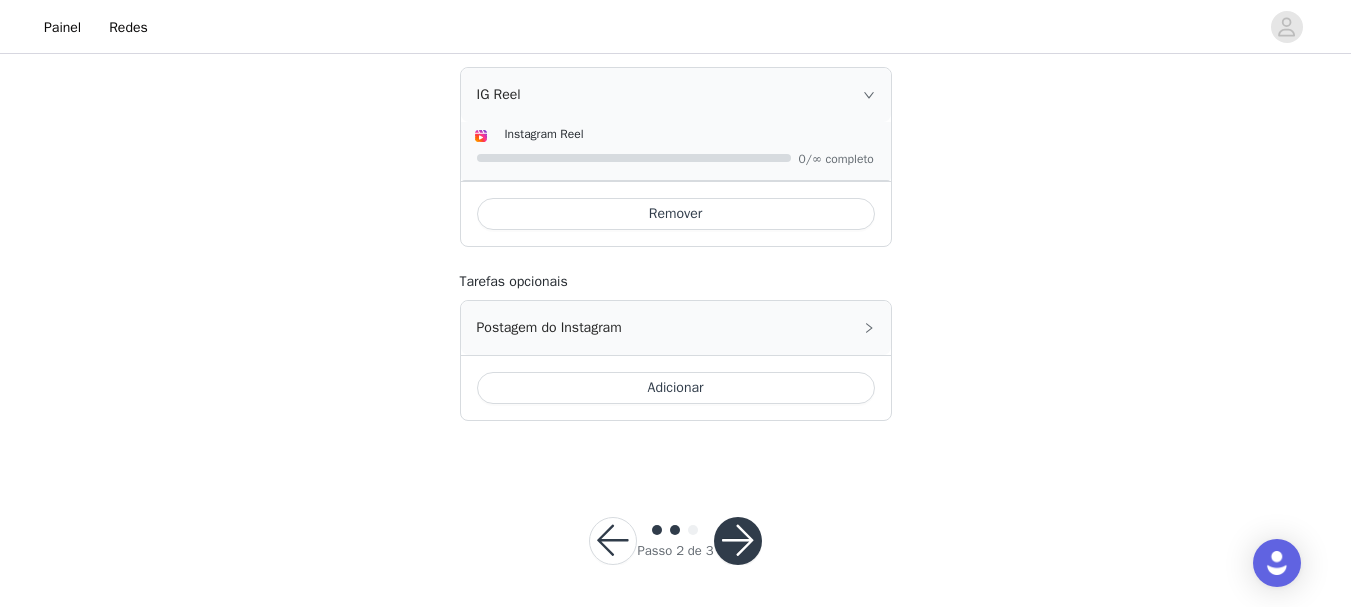 click on "Adicionar" at bounding box center (676, 388) 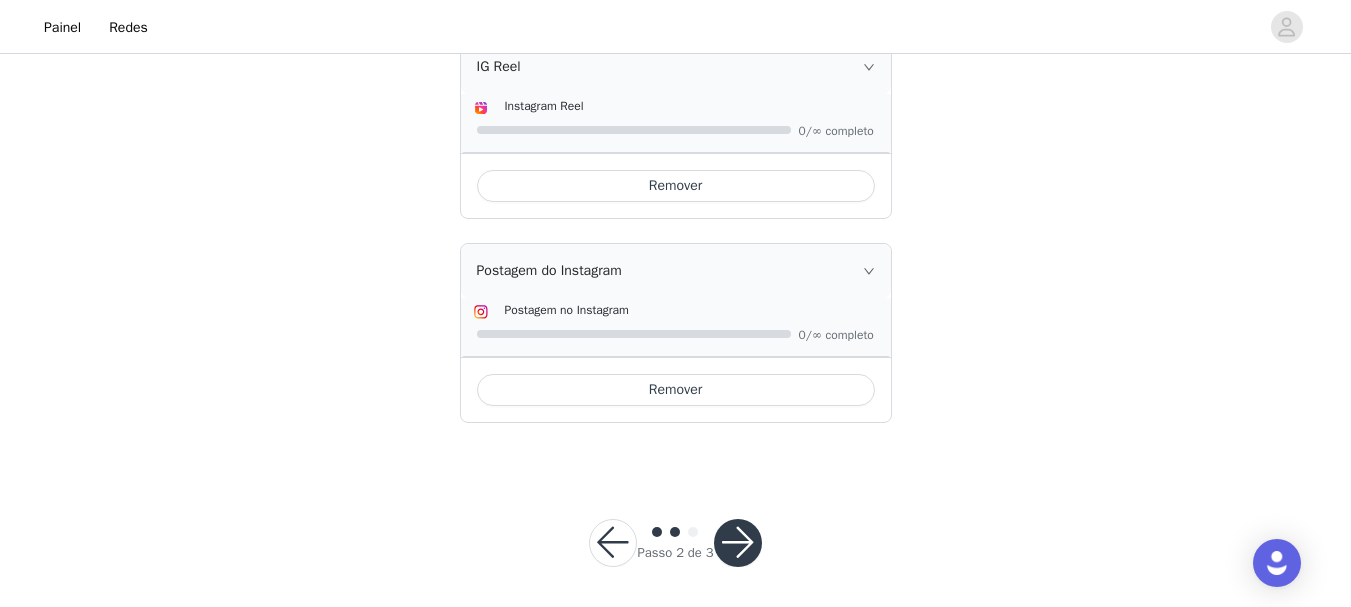 scroll, scrollTop: 883, scrollLeft: 0, axis: vertical 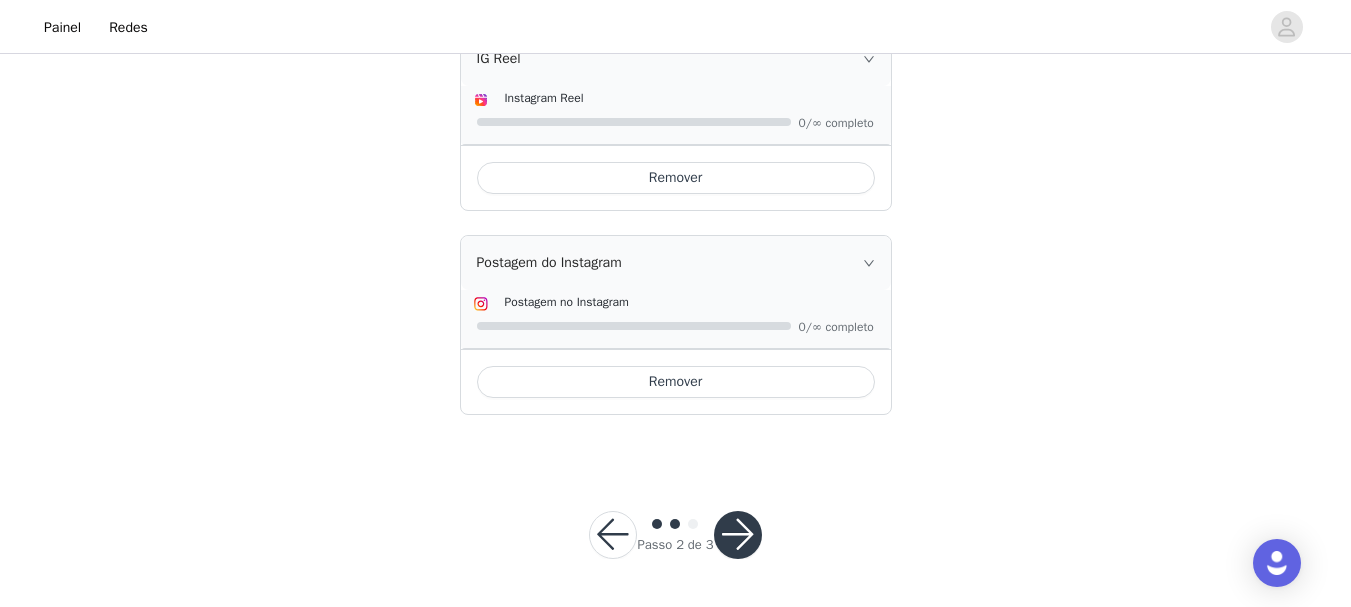 click at bounding box center (738, 535) 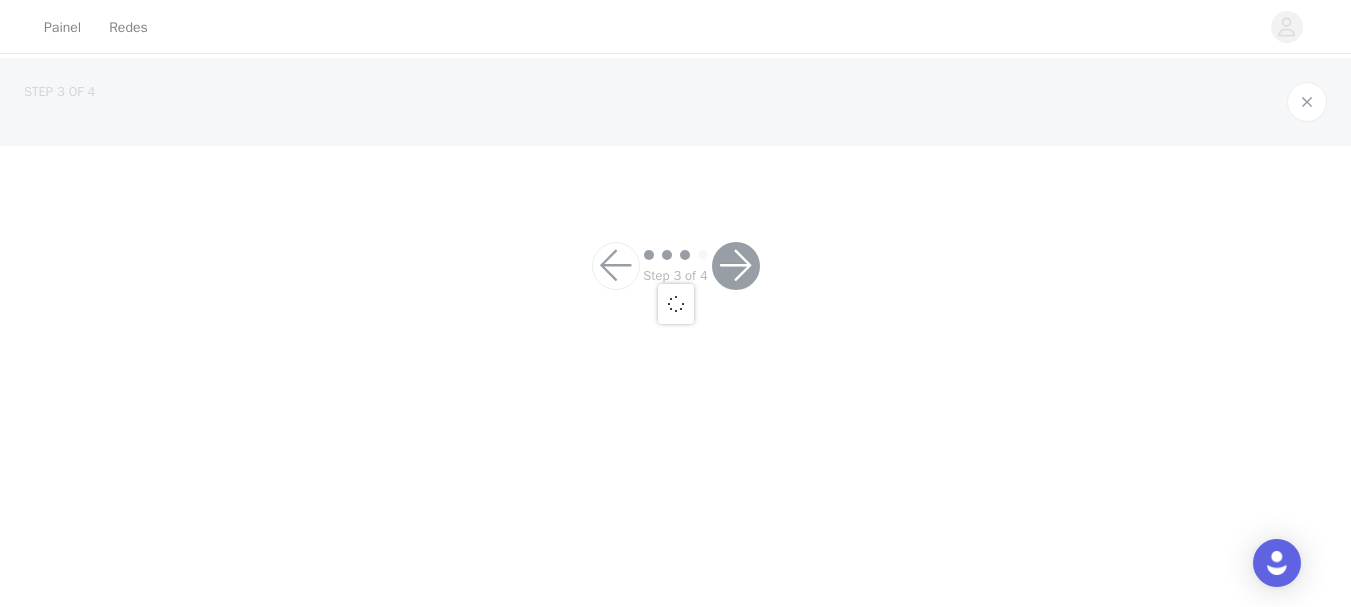 scroll, scrollTop: 0, scrollLeft: 0, axis: both 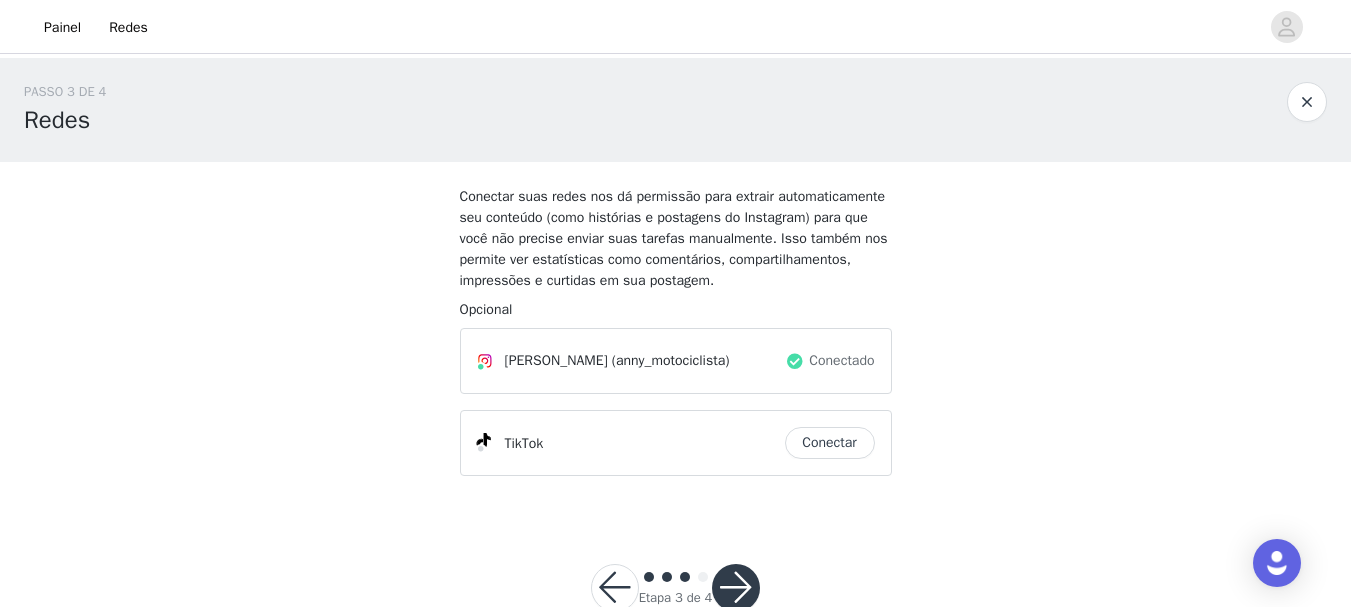 click on "(anny_motociclista)" at bounding box center (671, 360) 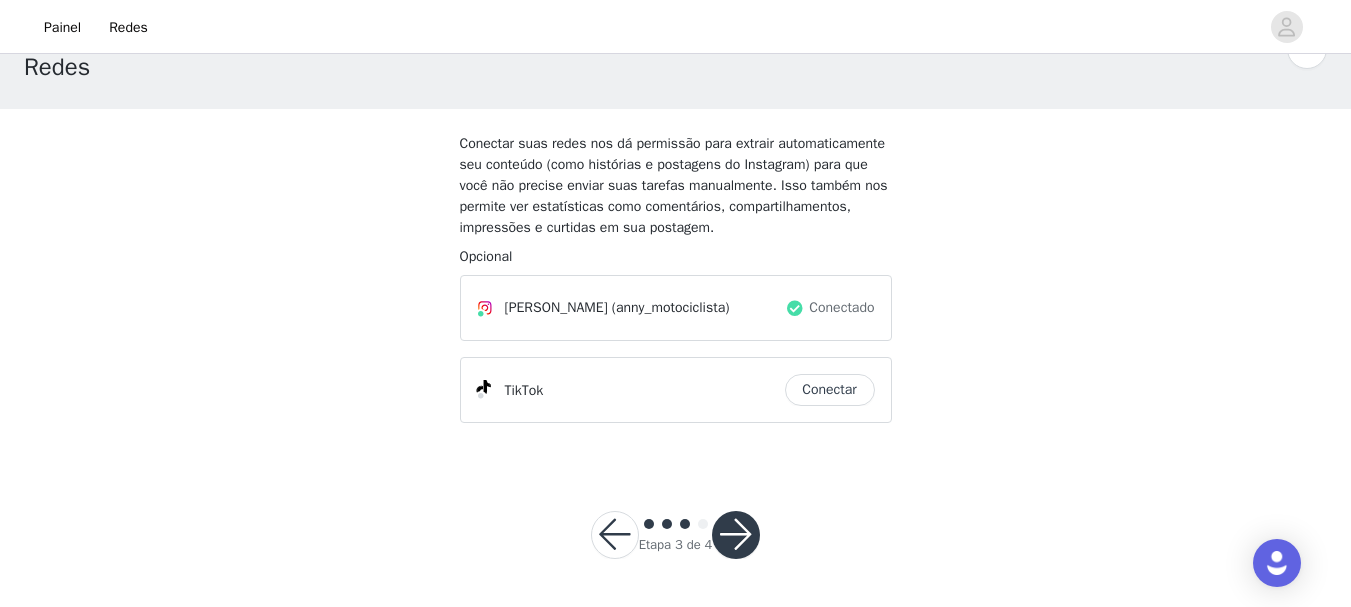 click on "Conectar" at bounding box center (830, 390) 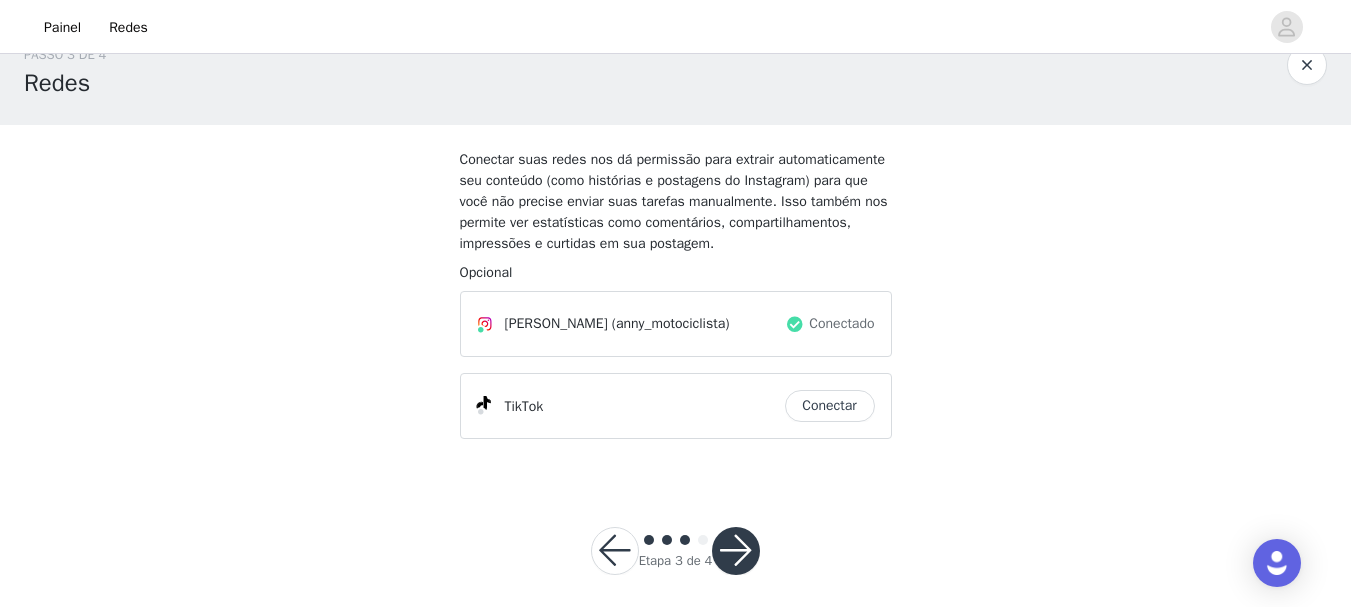 scroll, scrollTop: 53, scrollLeft: 0, axis: vertical 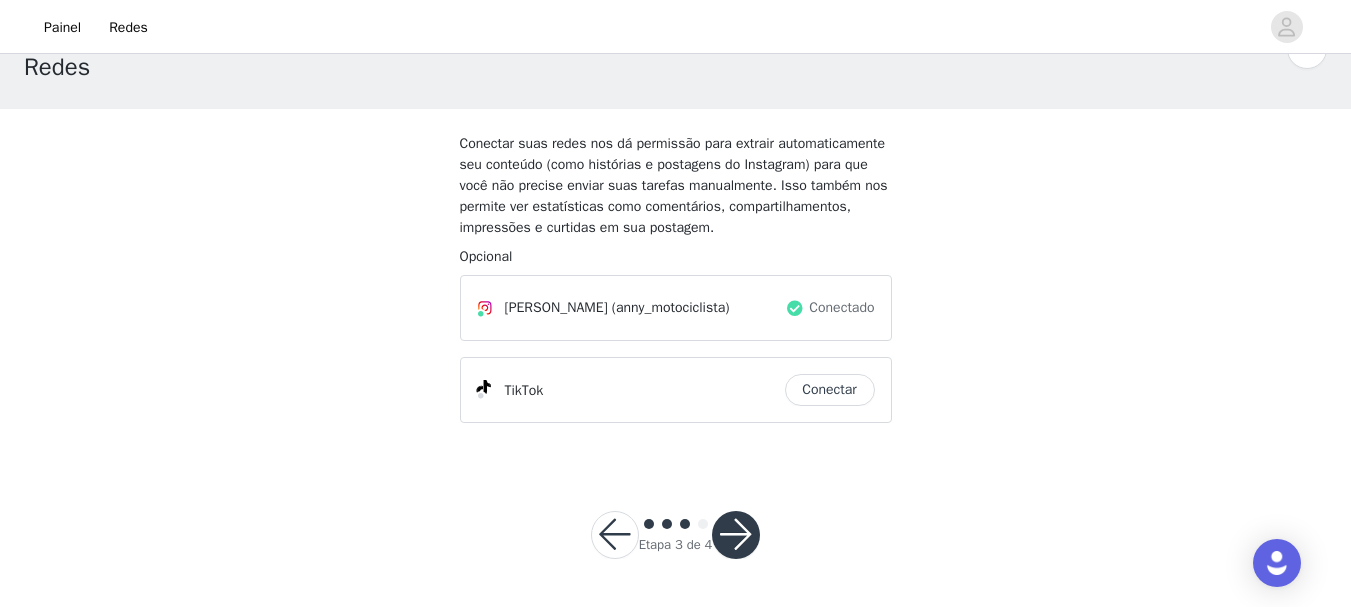 click on "Conectar" at bounding box center [830, 390] 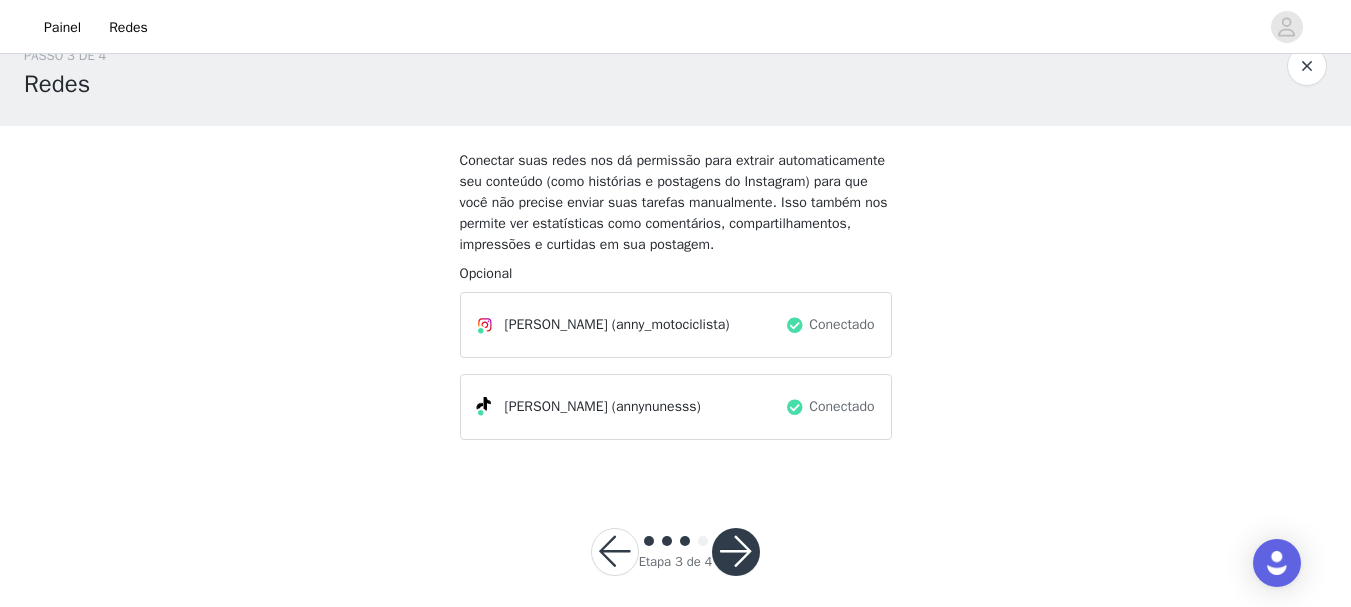 scroll, scrollTop: 53, scrollLeft: 0, axis: vertical 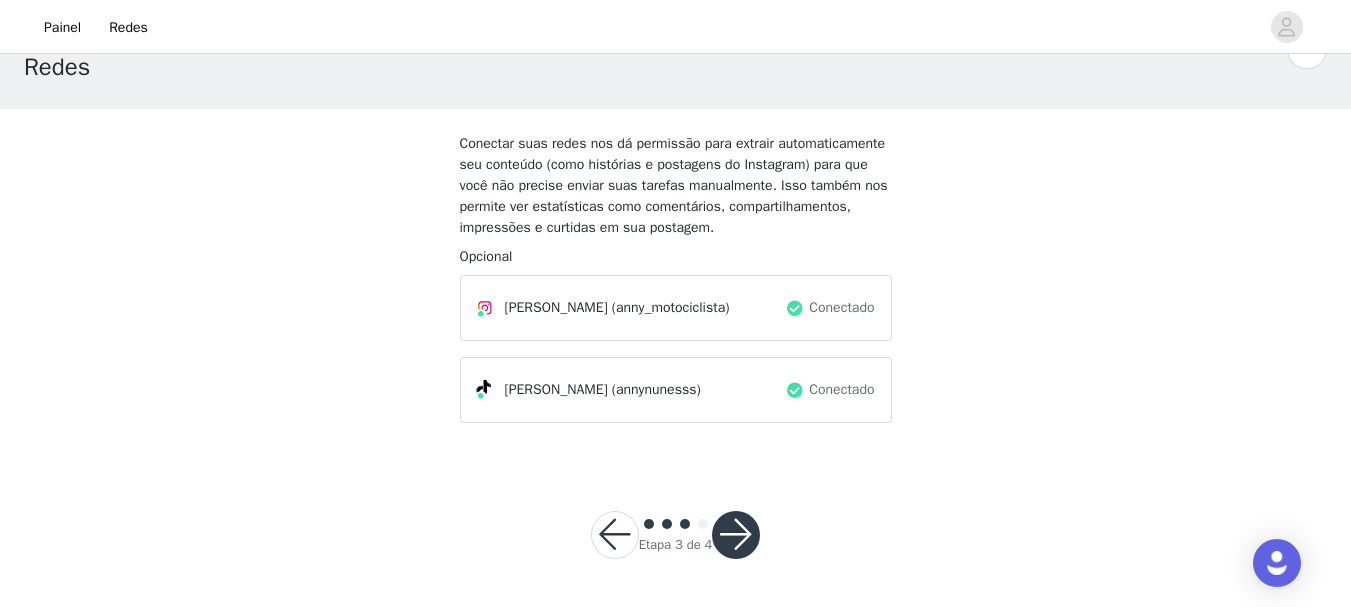 click at bounding box center [736, 535] 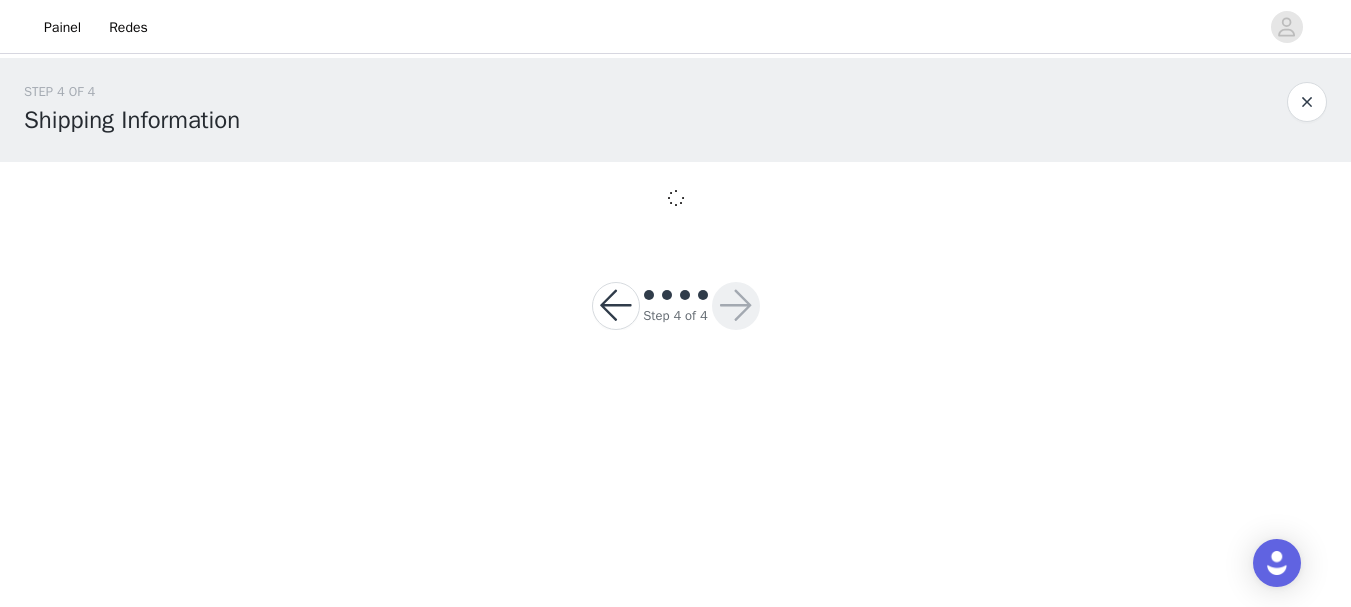 scroll, scrollTop: 0, scrollLeft: 0, axis: both 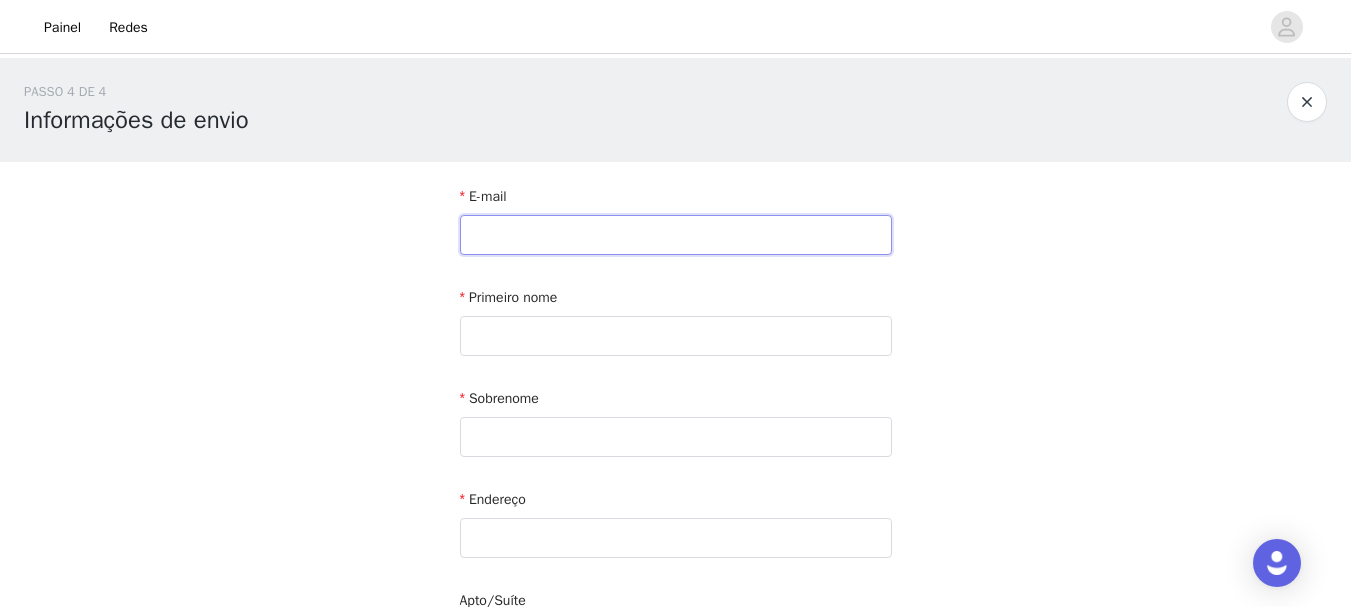 click at bounding box center (676, 235) 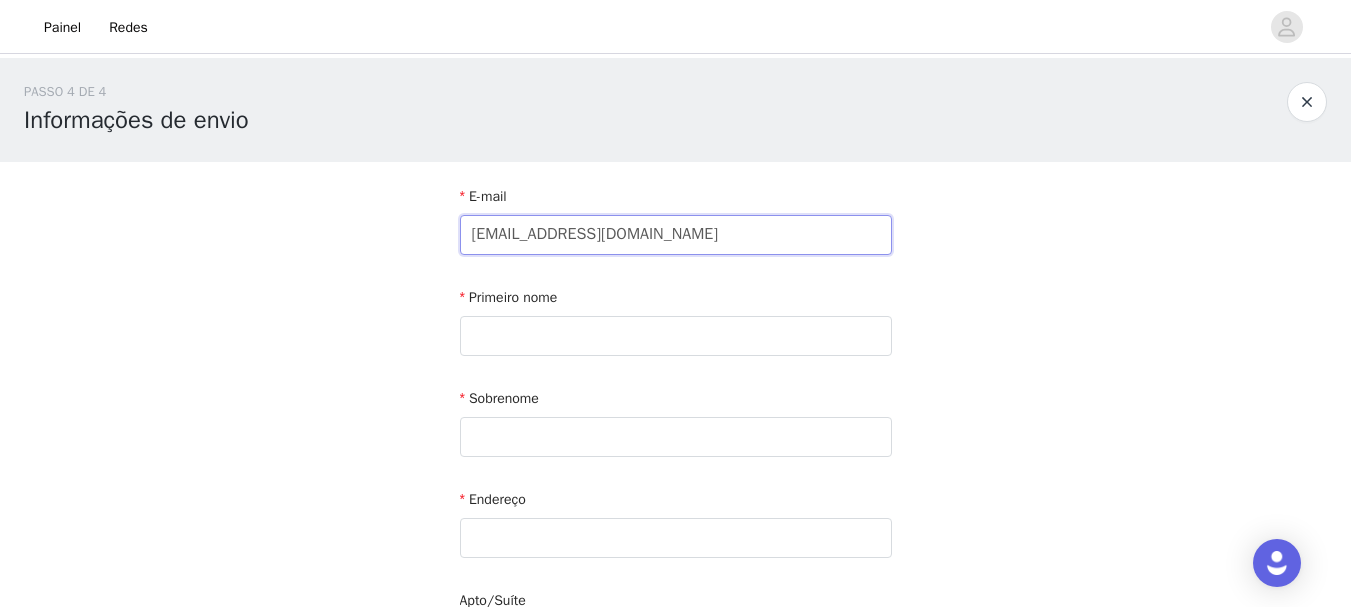 type on "[EMAIL_ADDRESS][DOMAIN_NAME]" 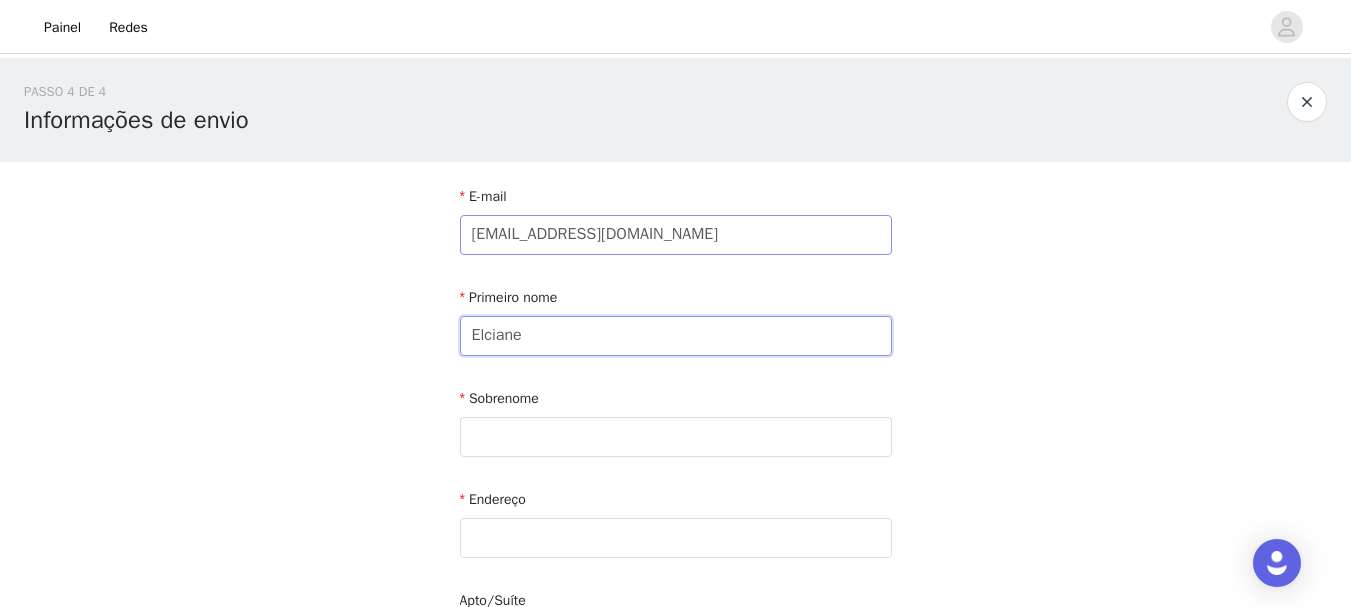 type on "Elciane" 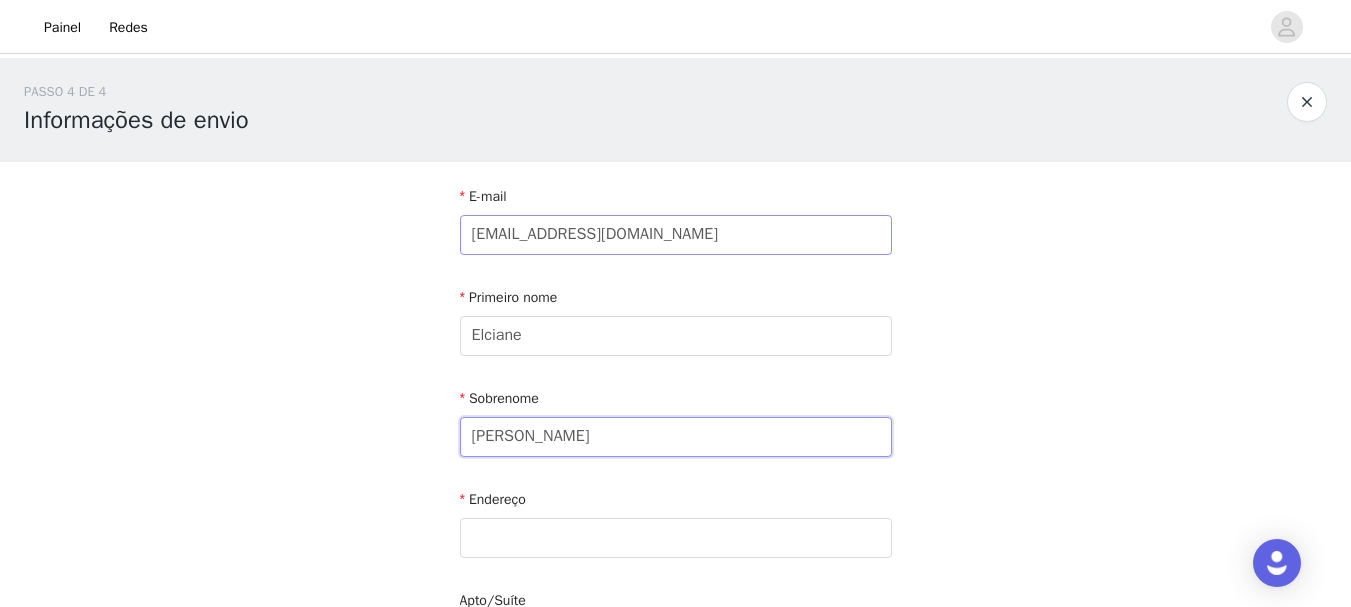 type on "[PERSON_NAME]" 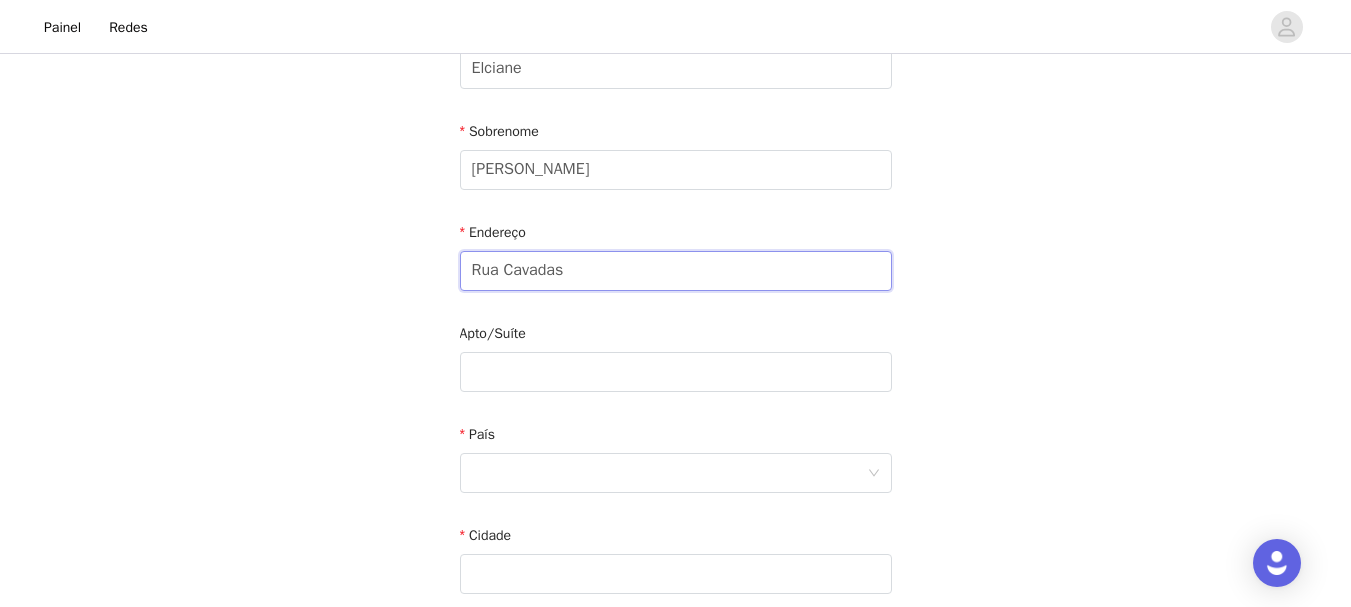 scroll, scrollTop: 300, scrollLeft: 0, axis: vertical 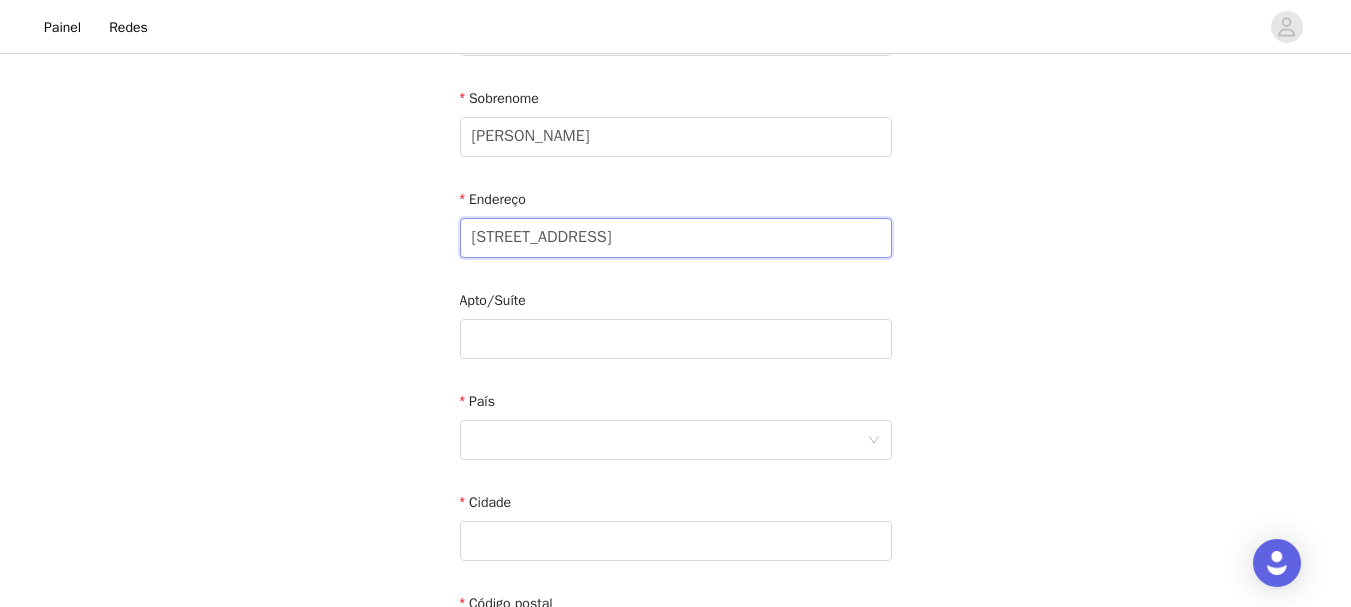 type on "[STREET_ADDRESS]" 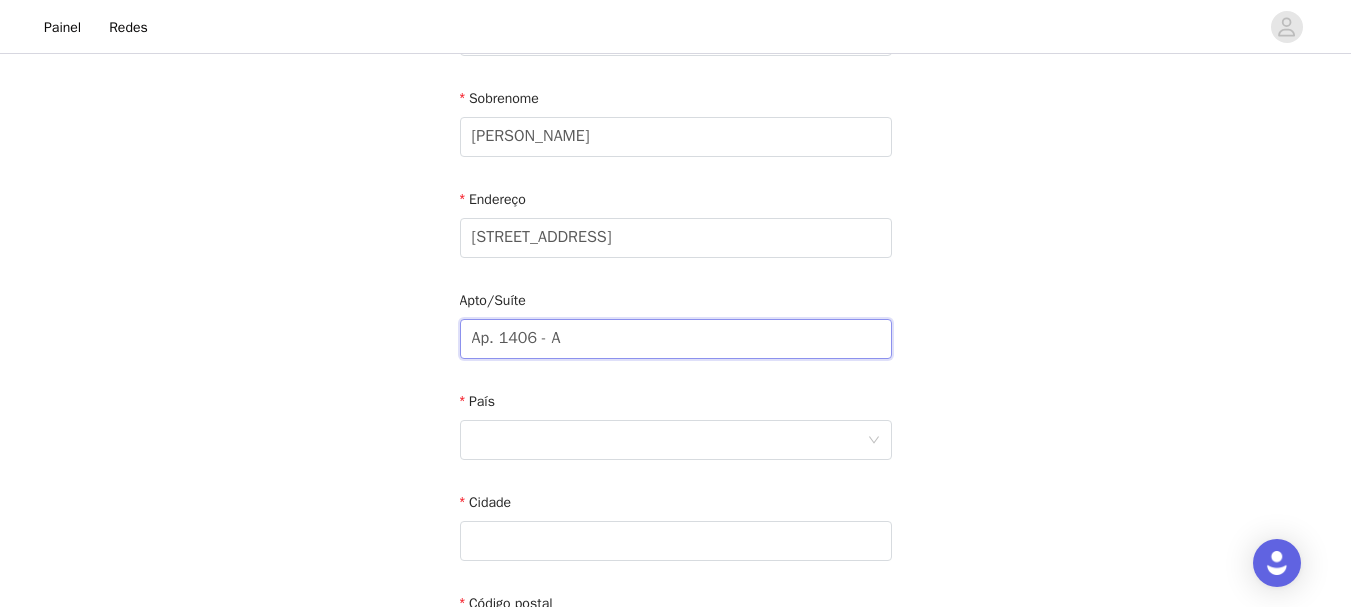 type on "Ap. 1406 - A" 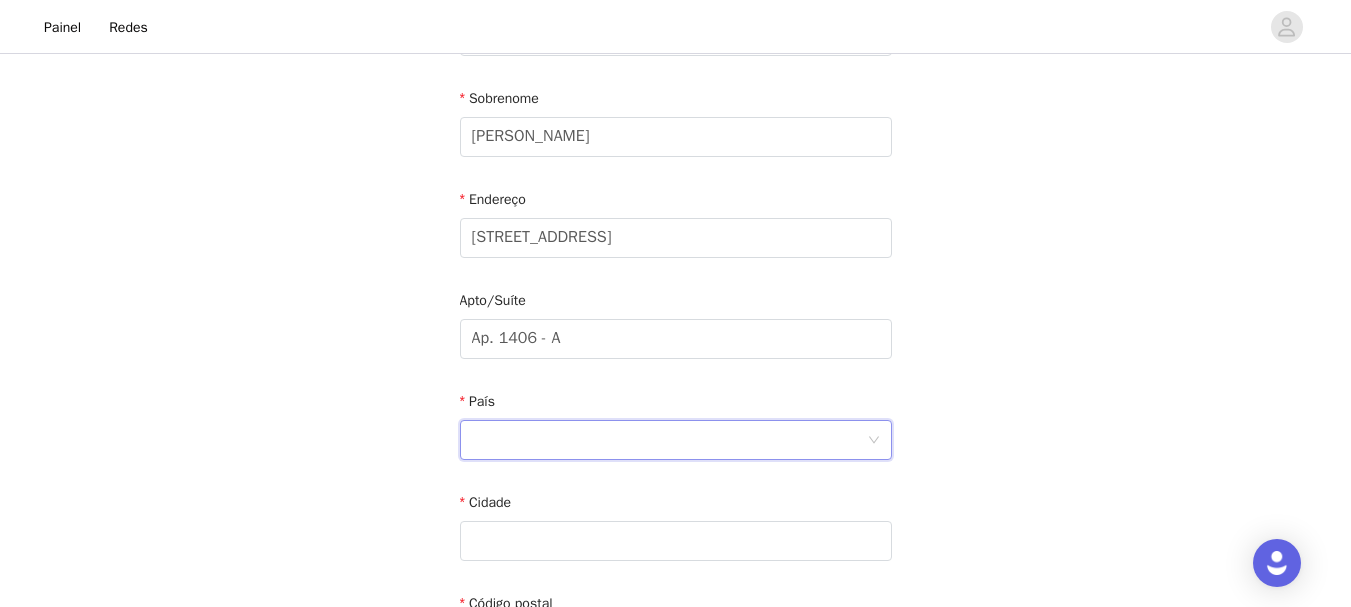 click at bounding box center [669, 440] 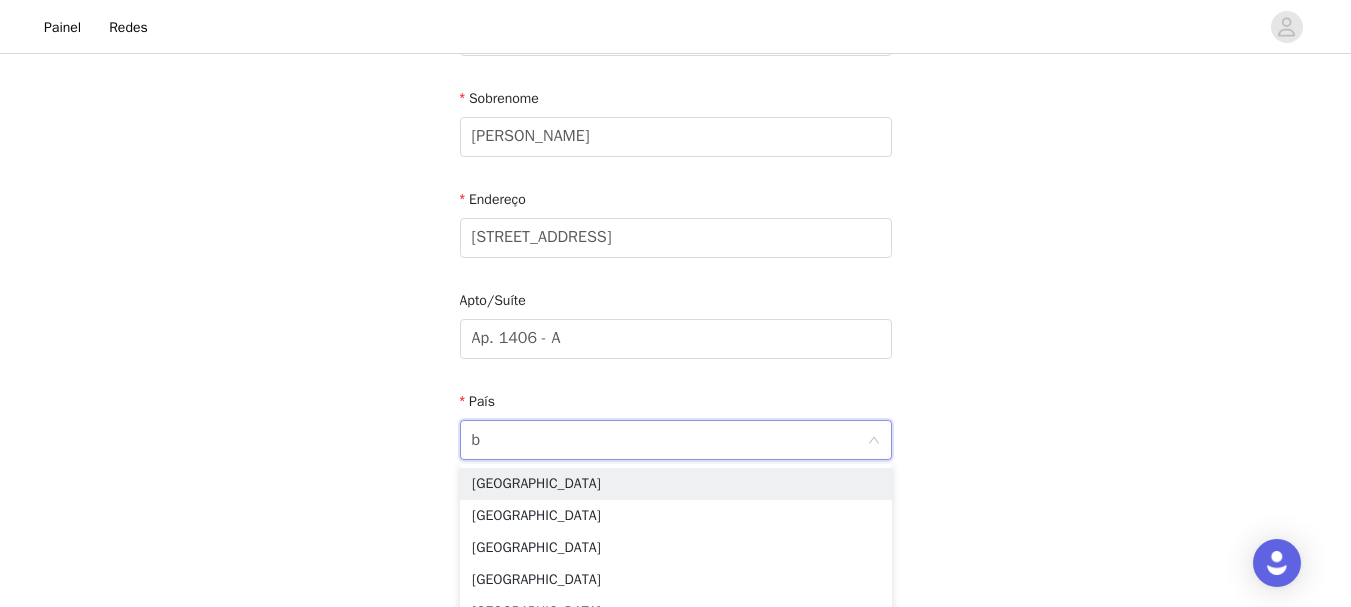 type on "br" 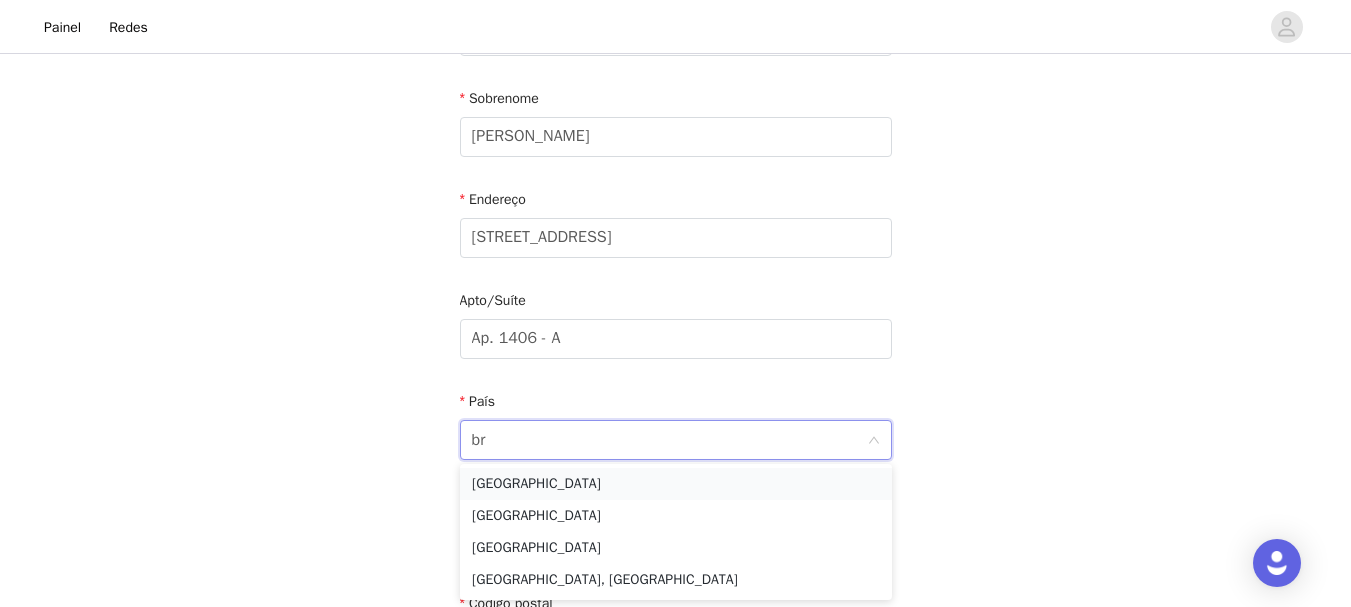 click on "[GEOGRAPHIC_DATA]" at bounding box center (676, 484) 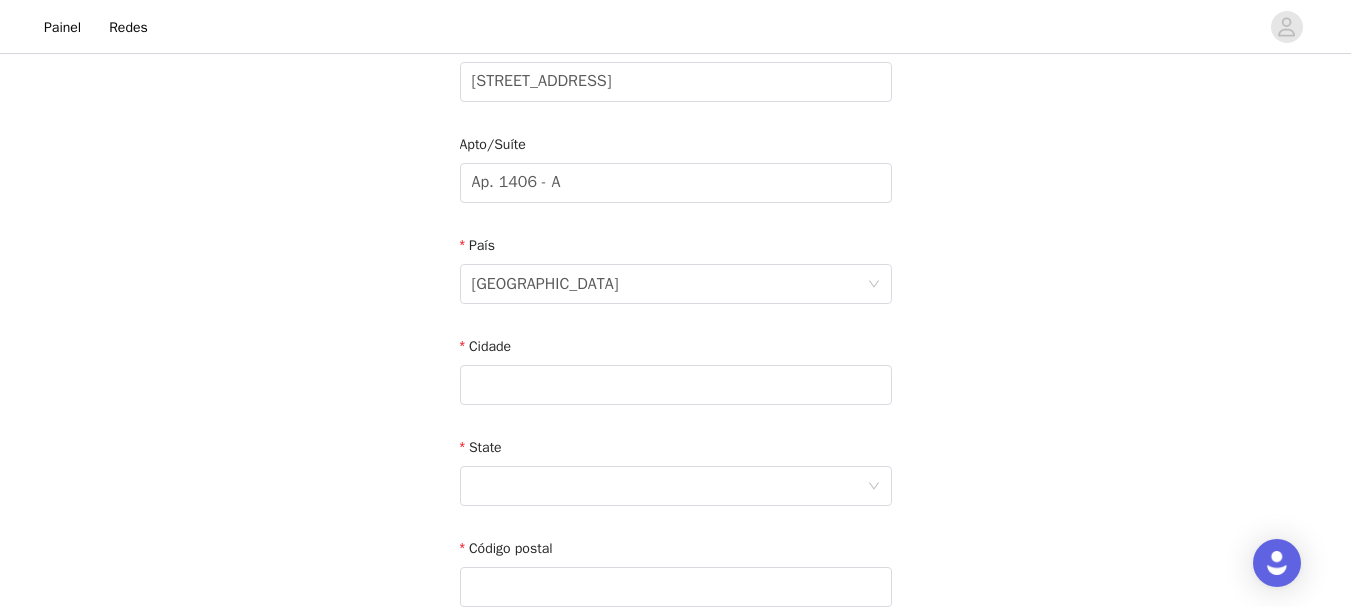 scroll, scrollTop: 500, scrollLeft: 0, axis: vertical 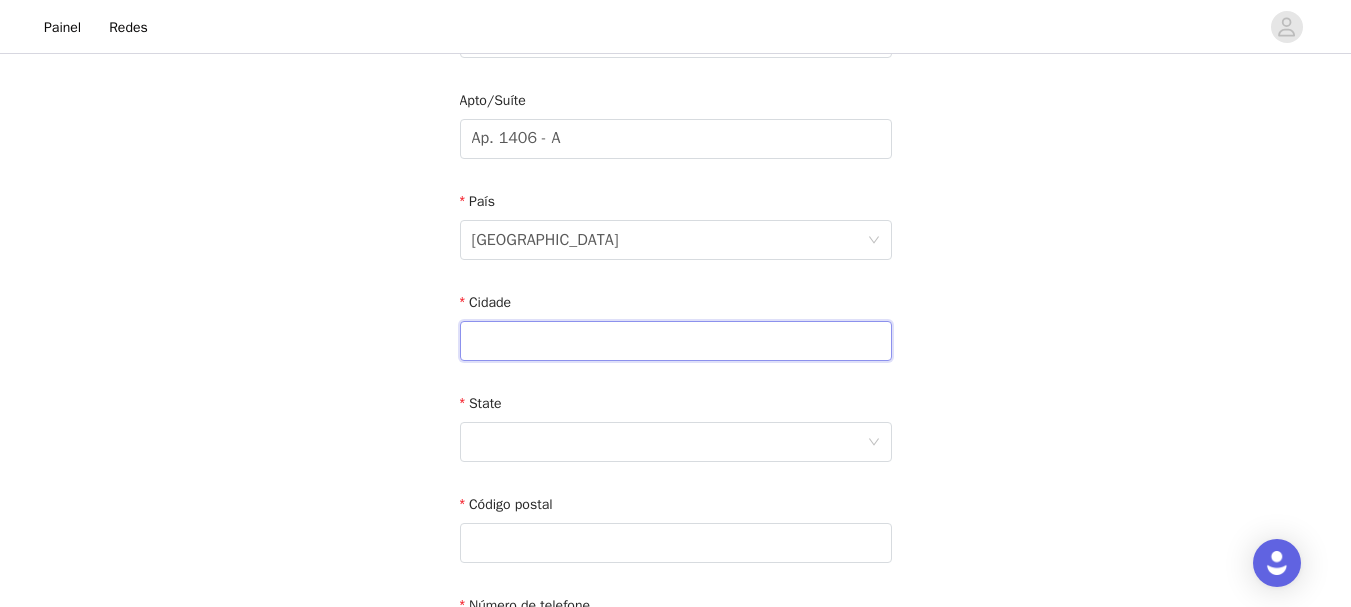 click at bounding box center [676, 341] 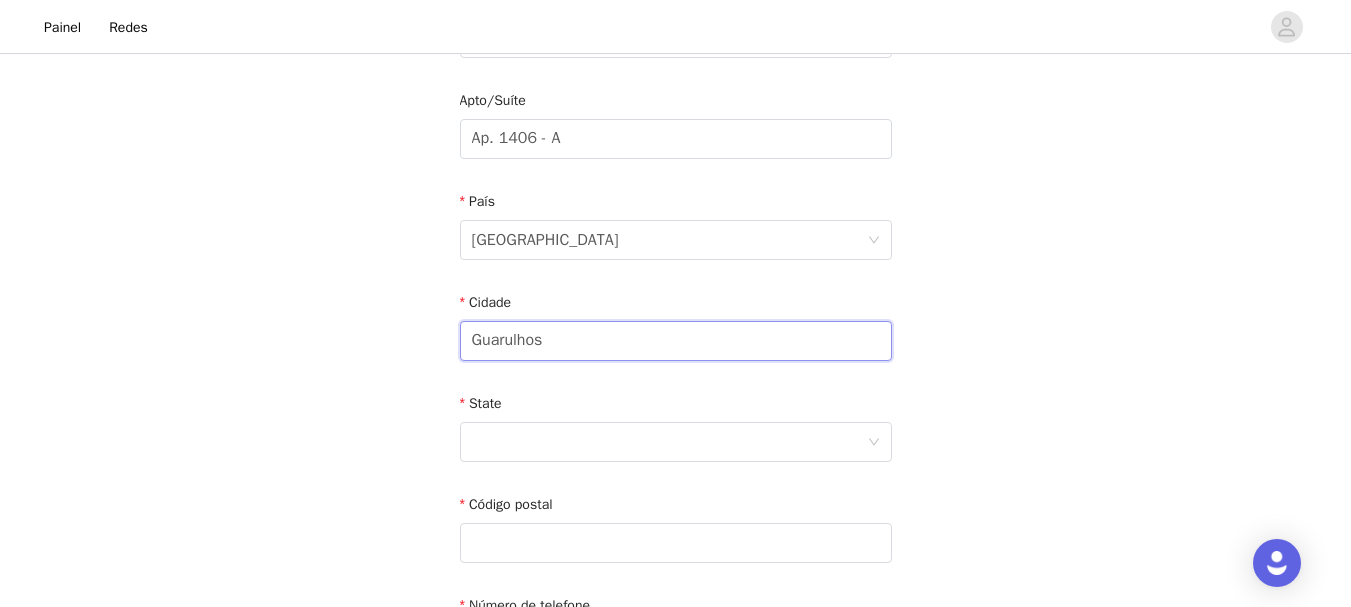 type on "Guarulhos" 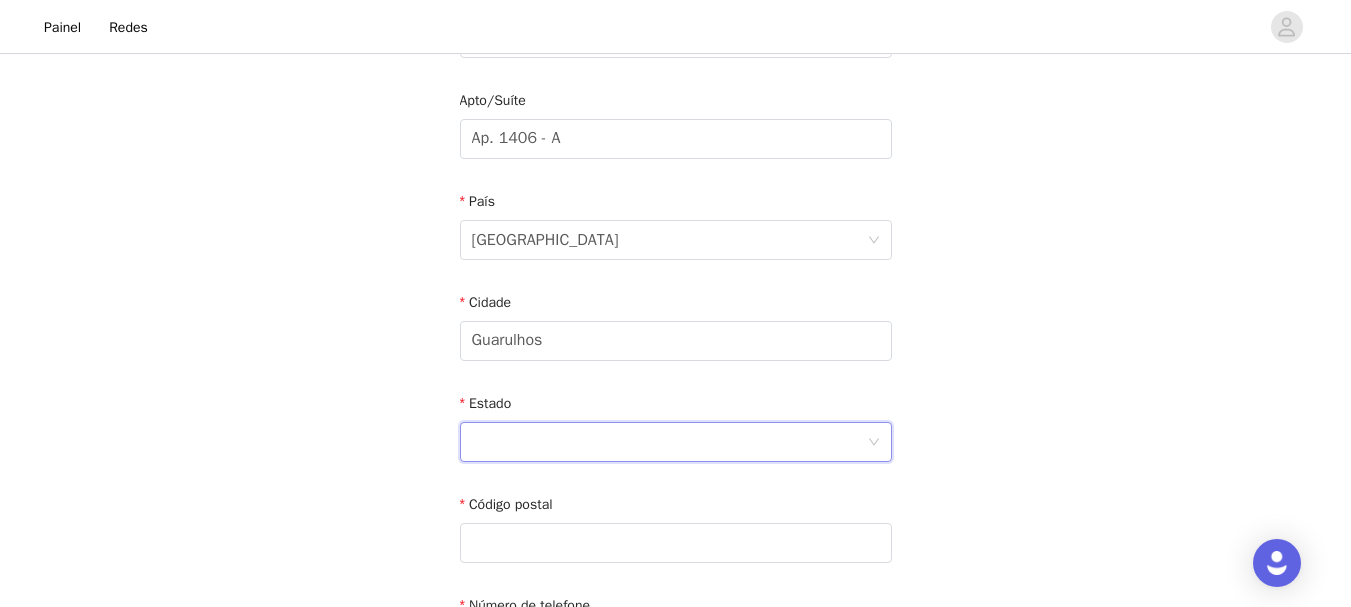 click at bounding box center [669, 442] 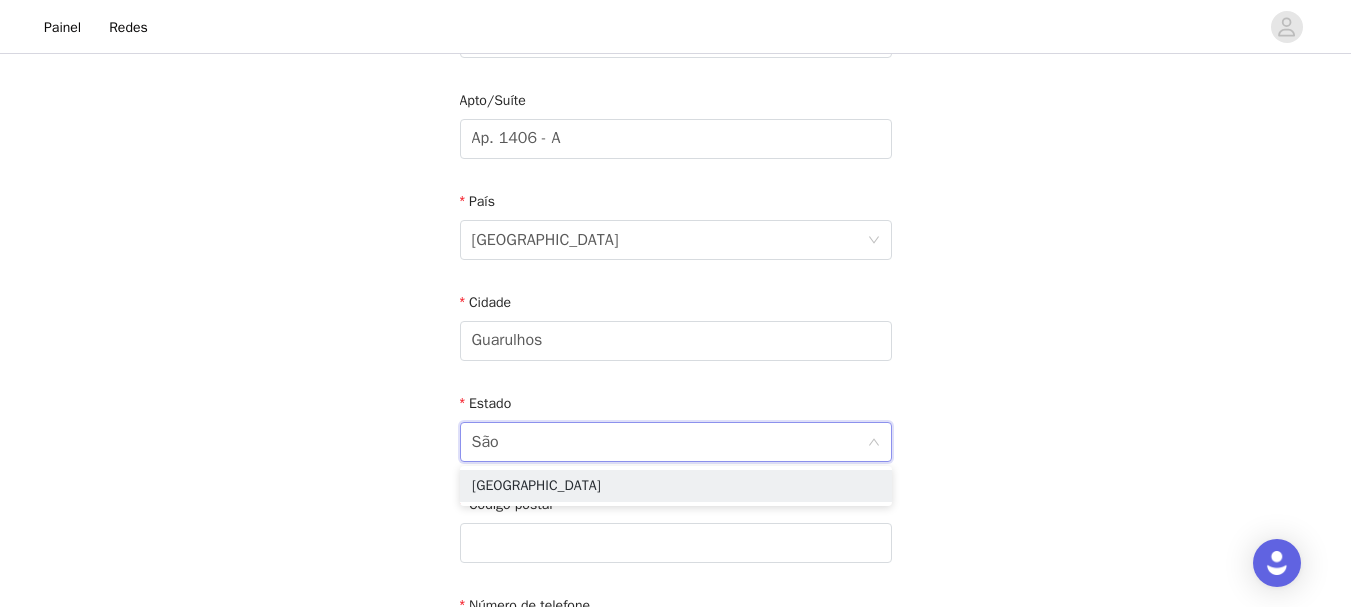 type on "São" 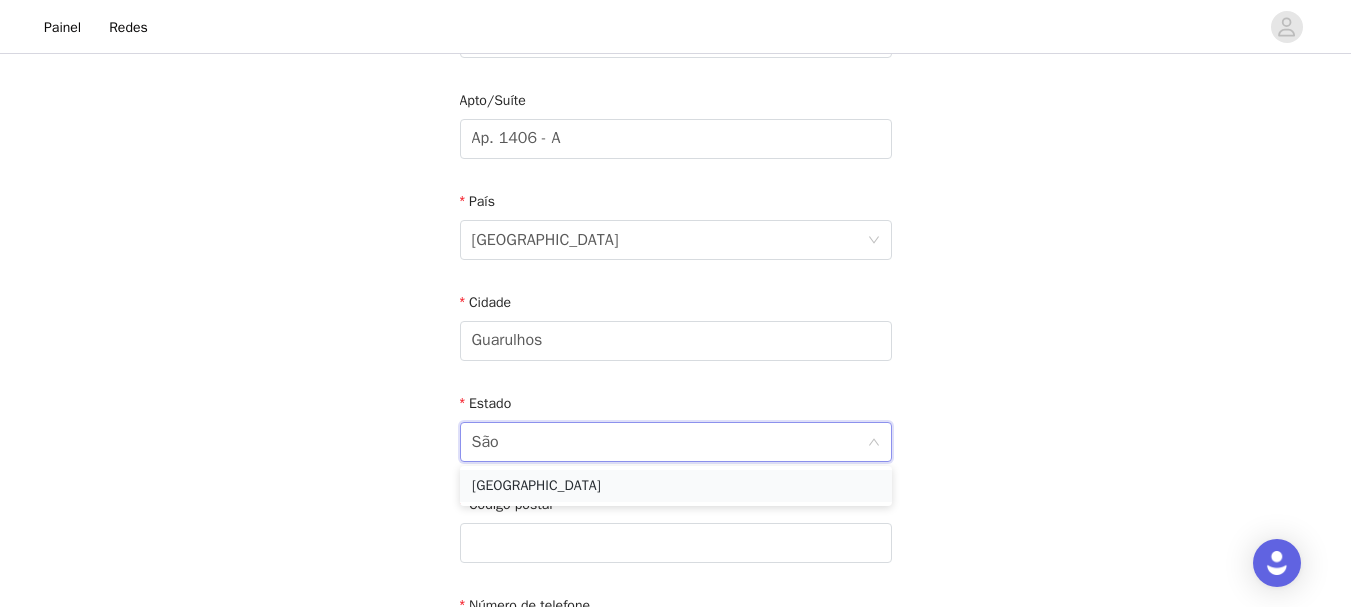 click on "[GEOGRAPHIC_DATA]" at bounding box center [676, 486] 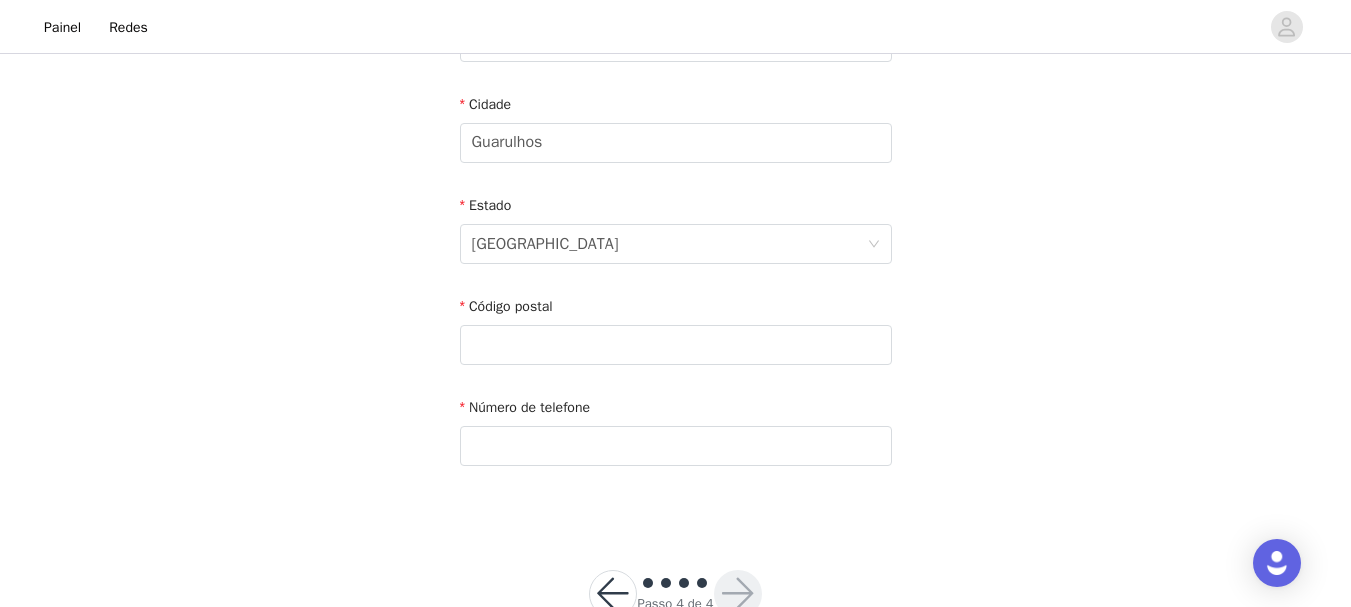 scroll, scrollTop: 700, scrollLeft: 0, axis: vertical 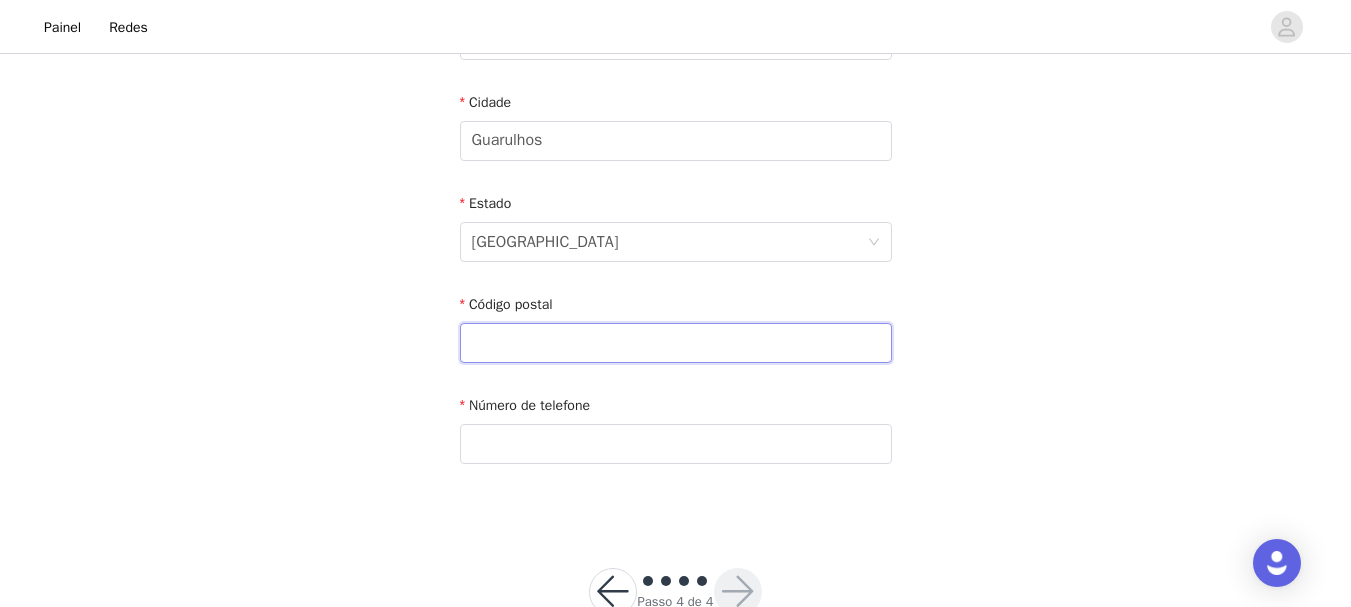 click at bounding box center [676, 343] 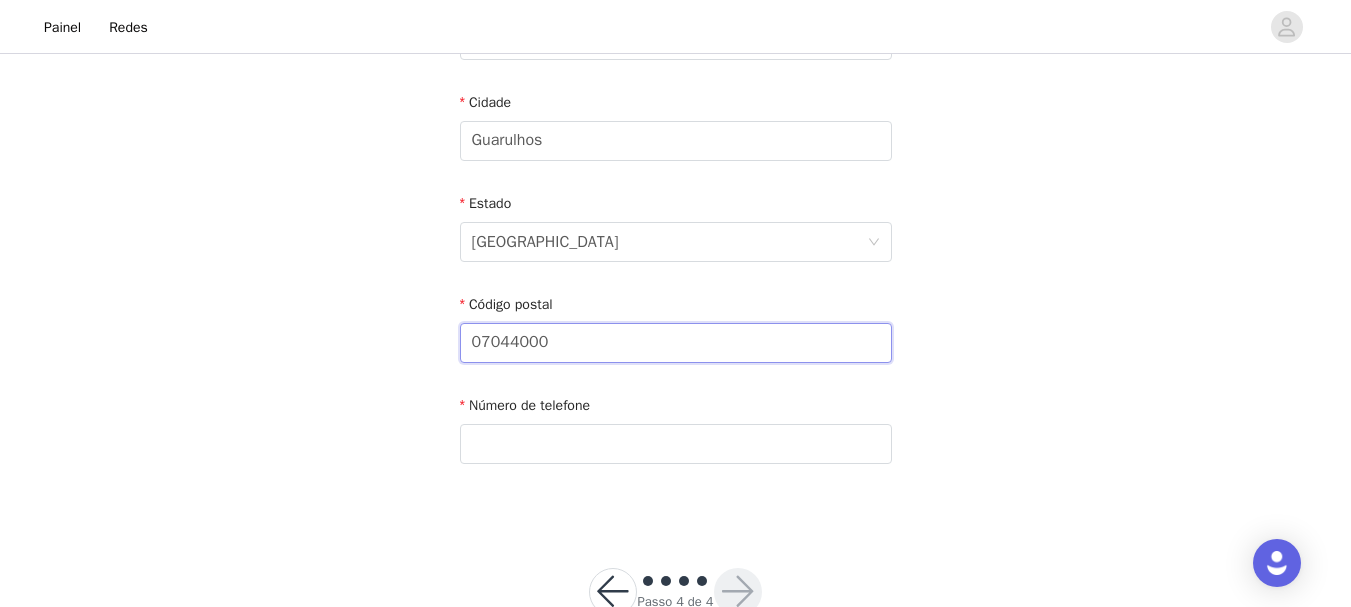 type on "07044000" 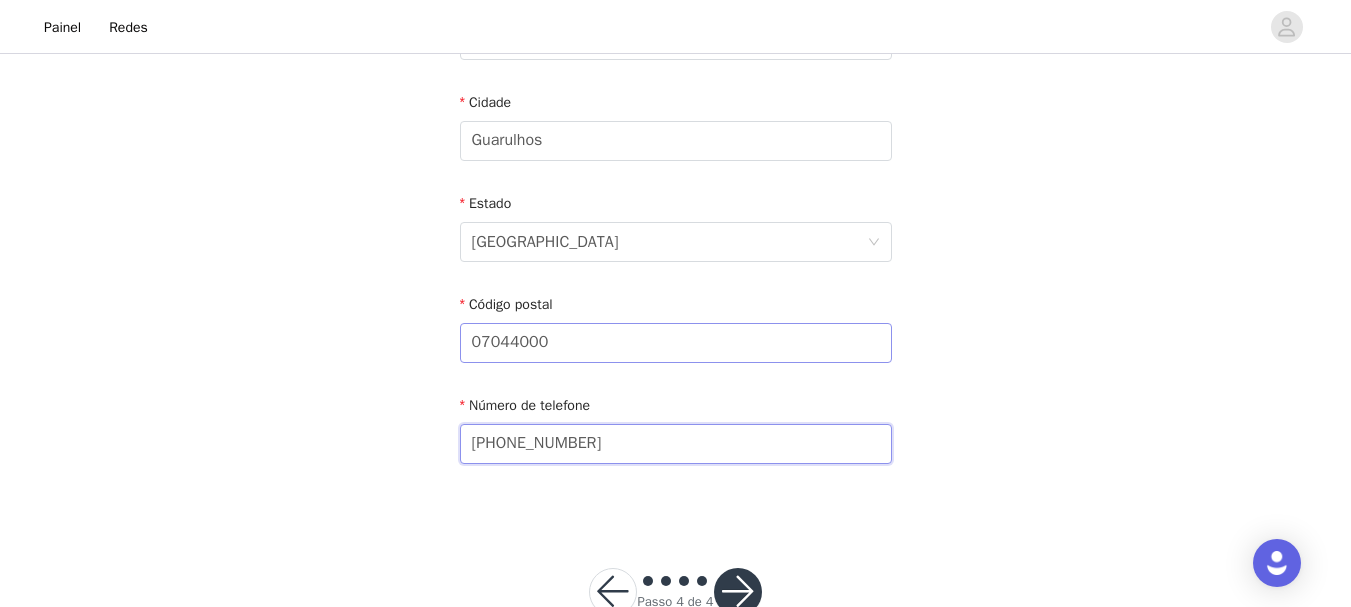 scroll, scrollTop: 757, scrollLeft: 0, axis: vertical 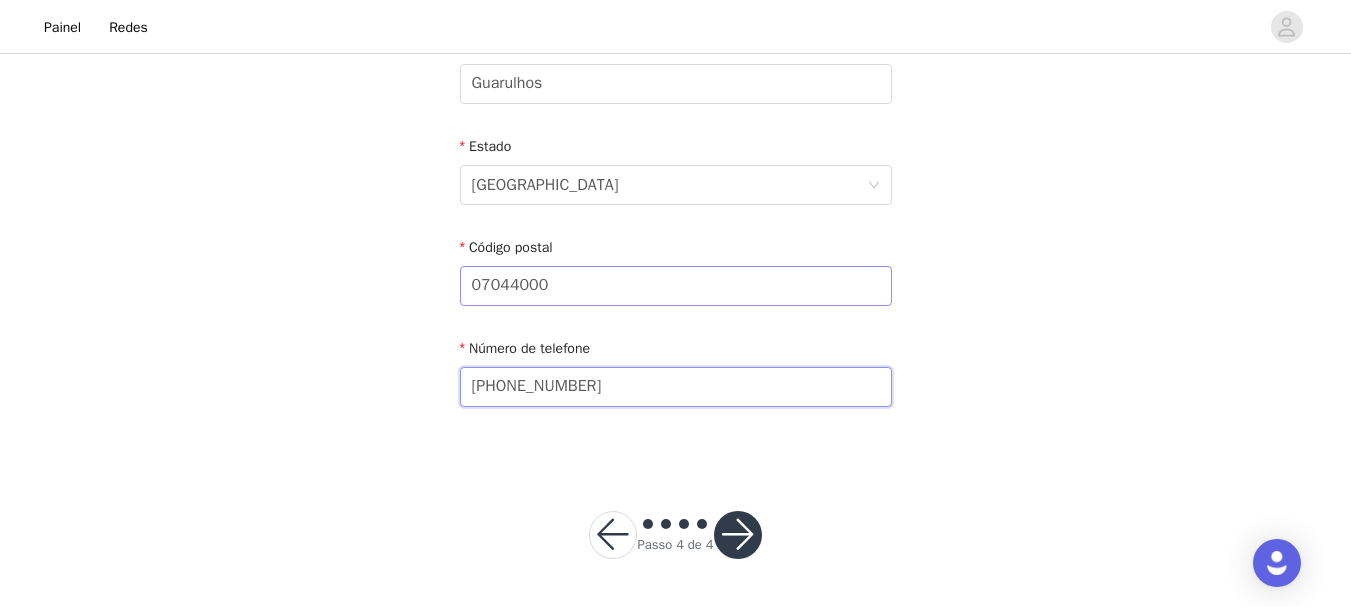 type on "[PHONE_NUMBER]" 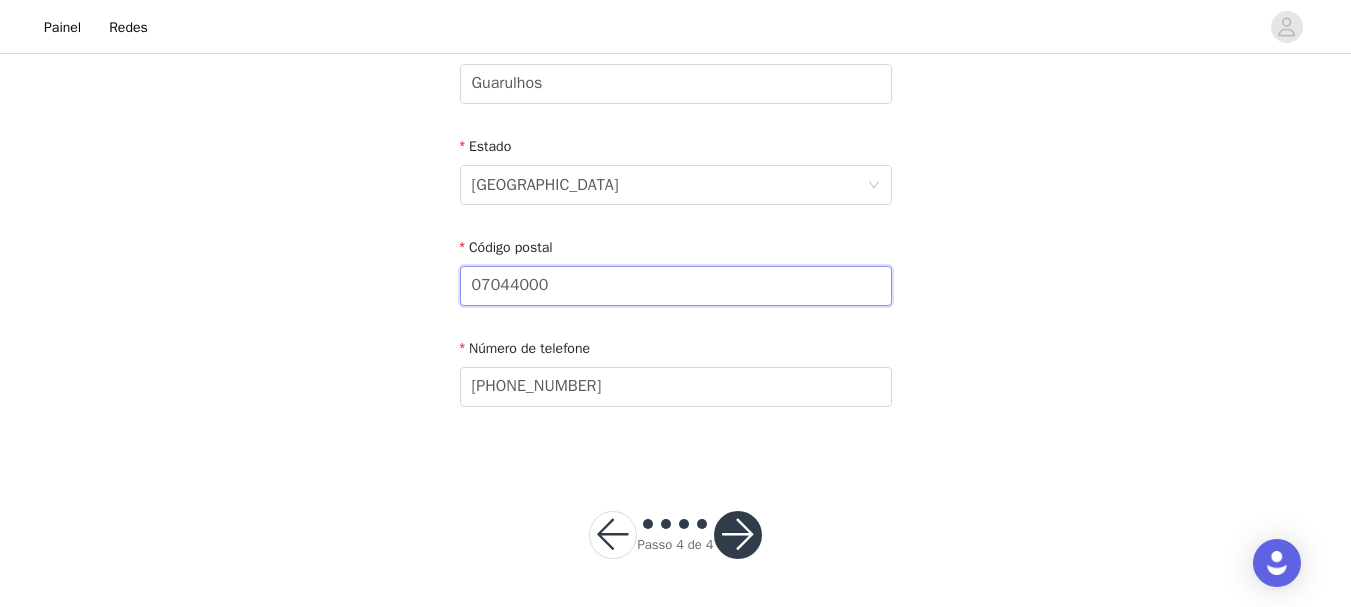 click on "07044000" at bounding box center (676, 286) 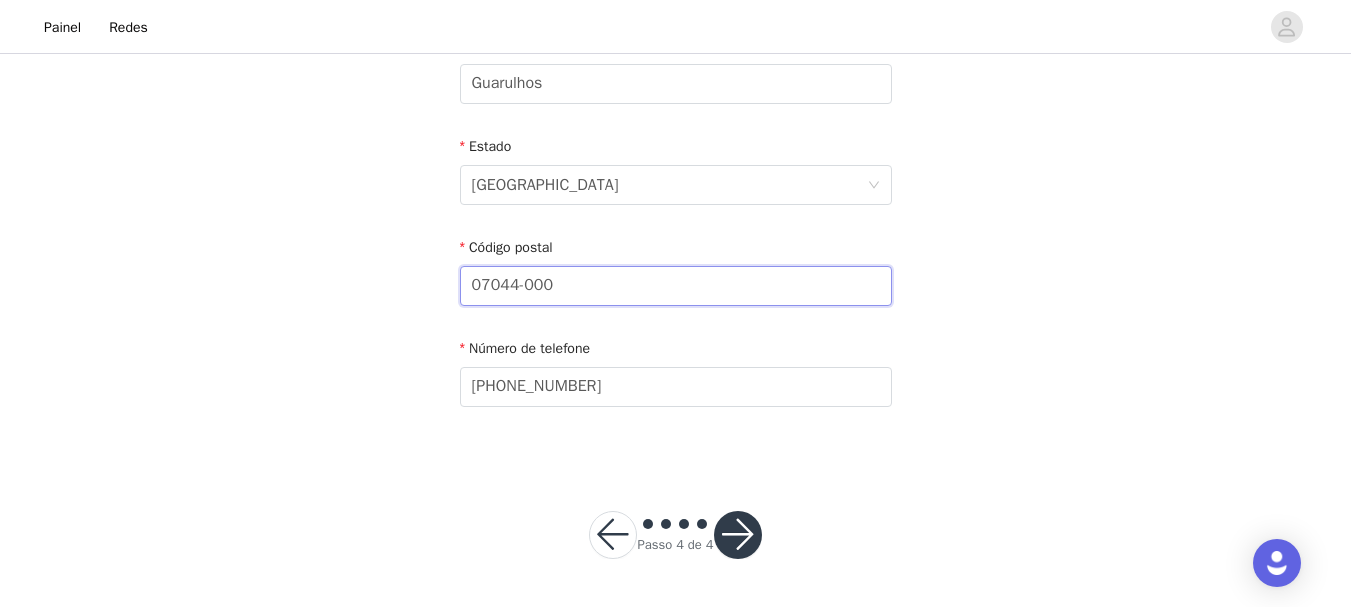 type on "07044-000" 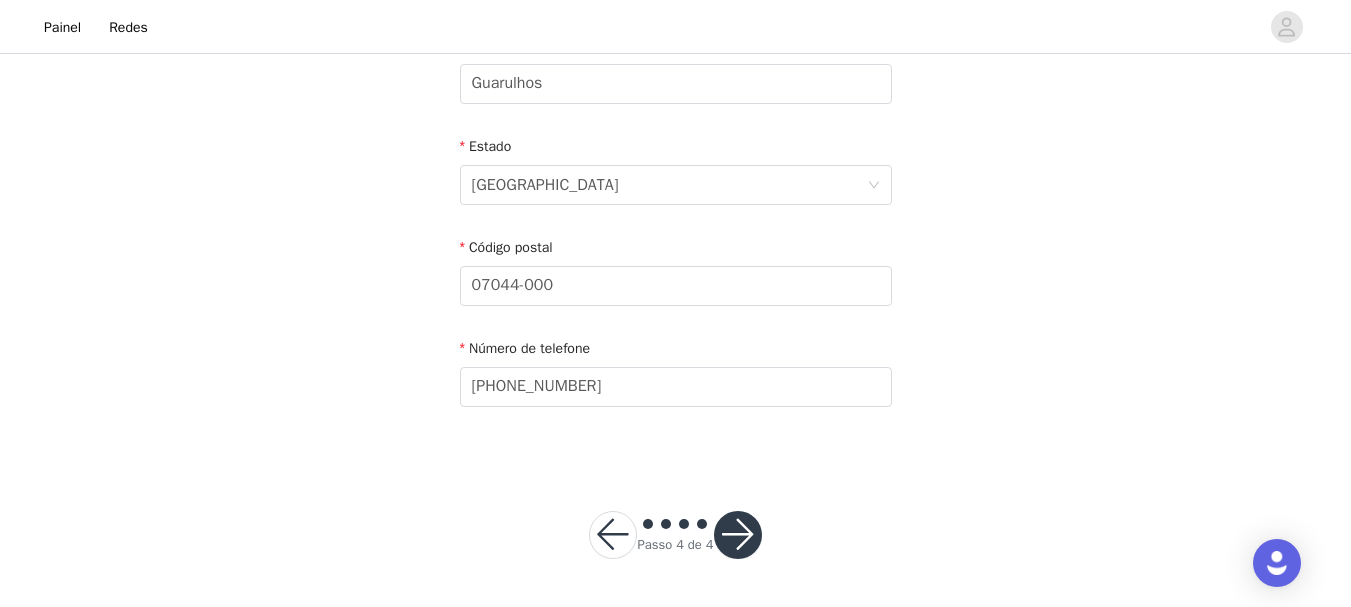 click at bounding box center [738, 535] 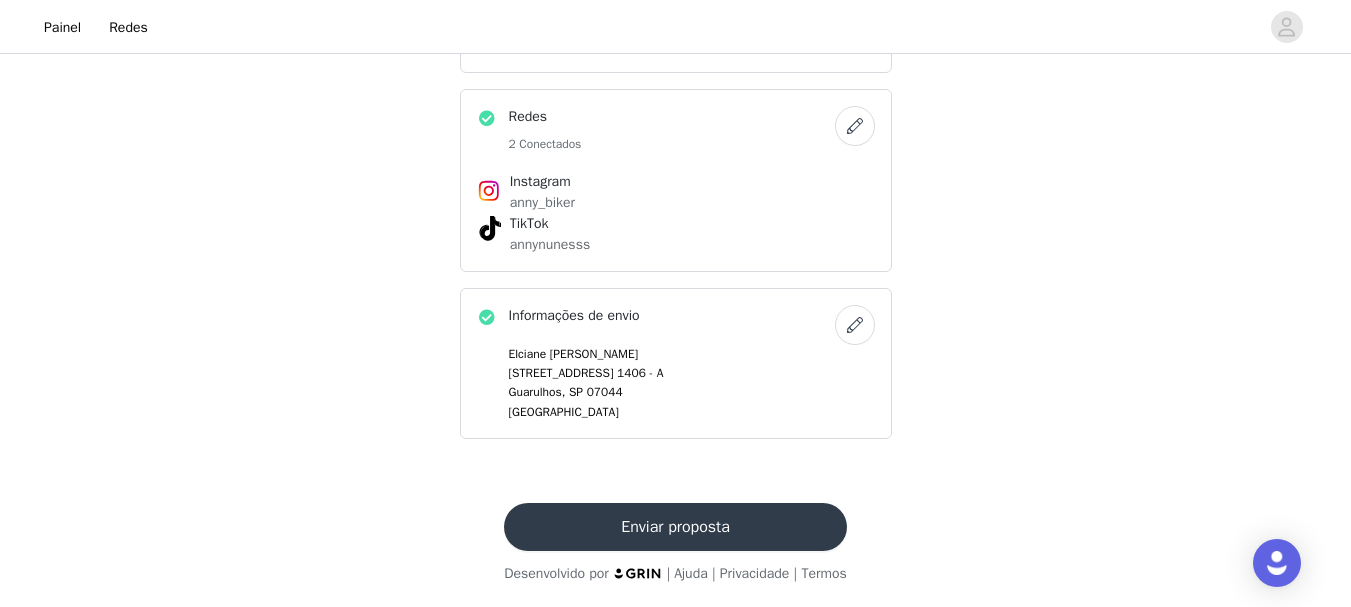 scroll, scrollTop: 892, scrollLeft: 0, axis: vertical 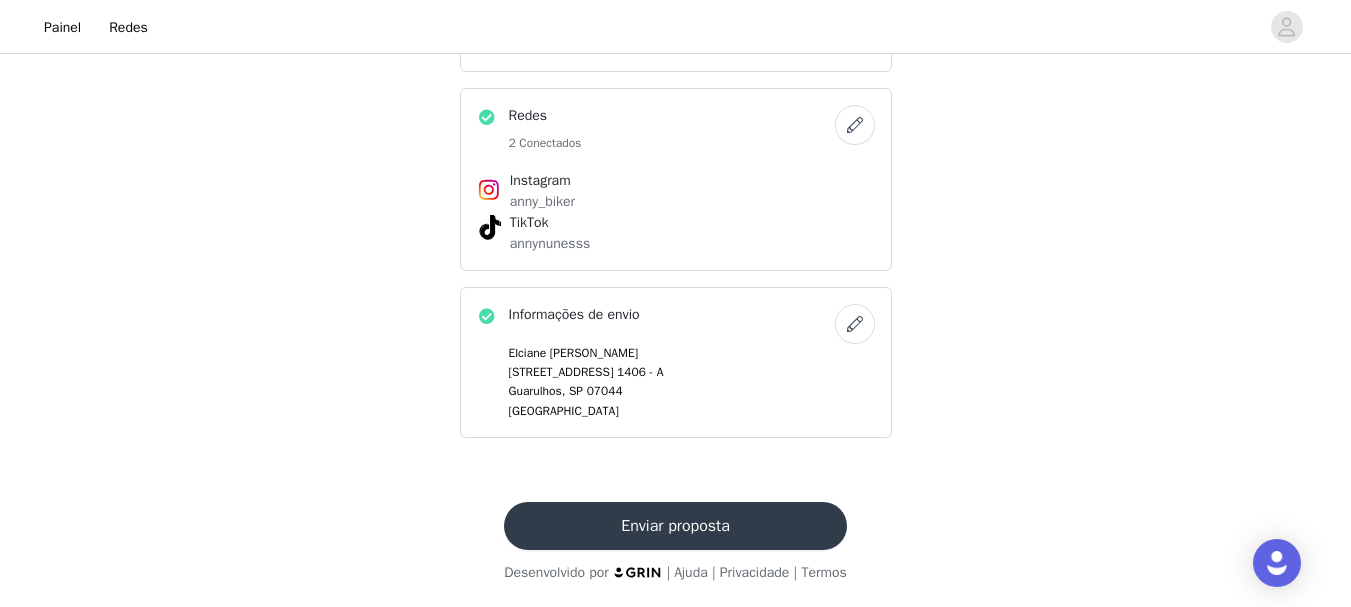 click on "Enviar proposta" at bounding box center [675, 526] 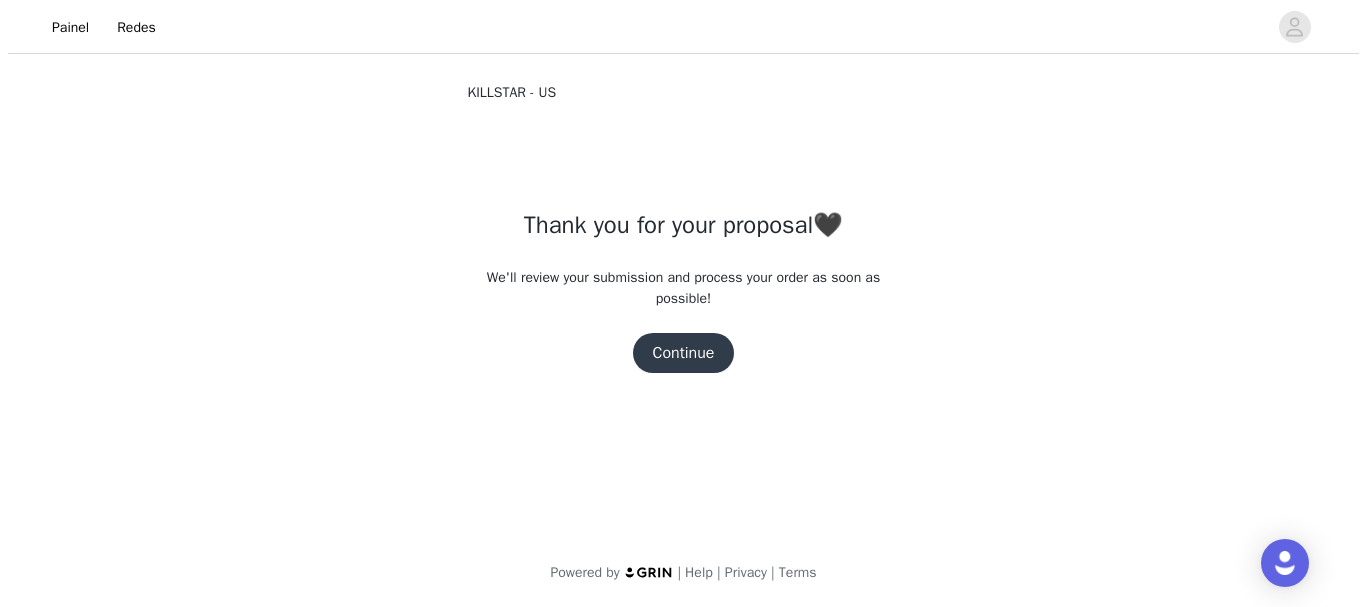 scroll, scrollTop: 0, scrollLeft: 0, axis: both 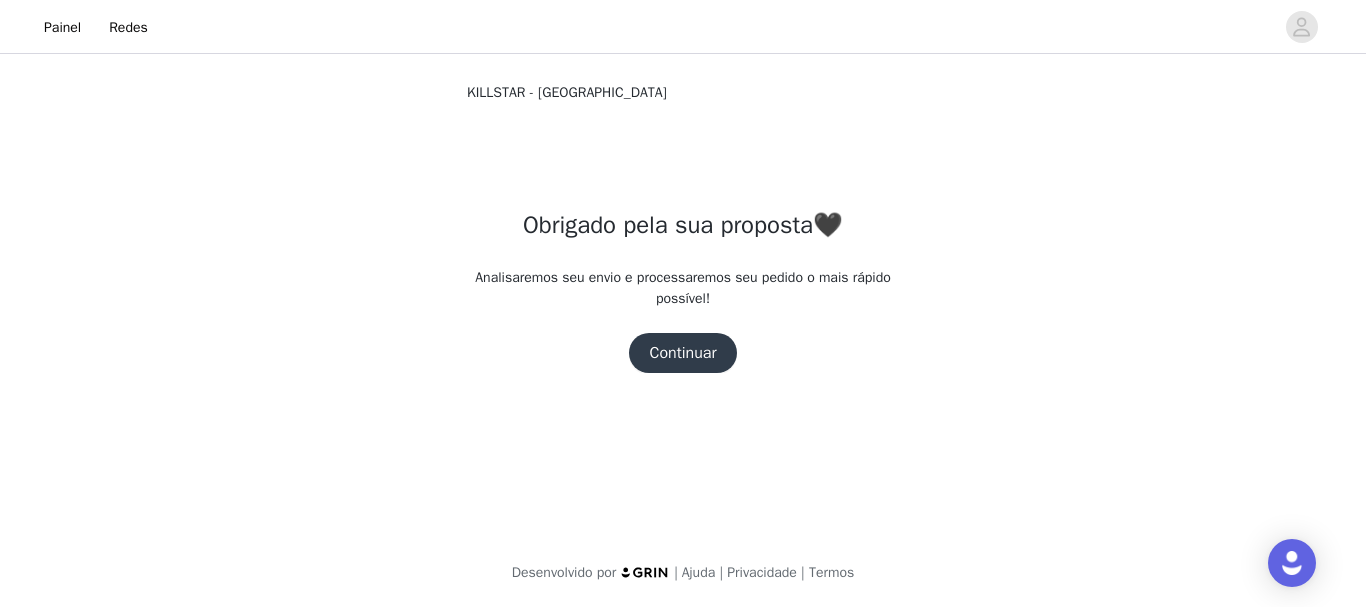 click on "Continuar" at bounding box center (682, 353) 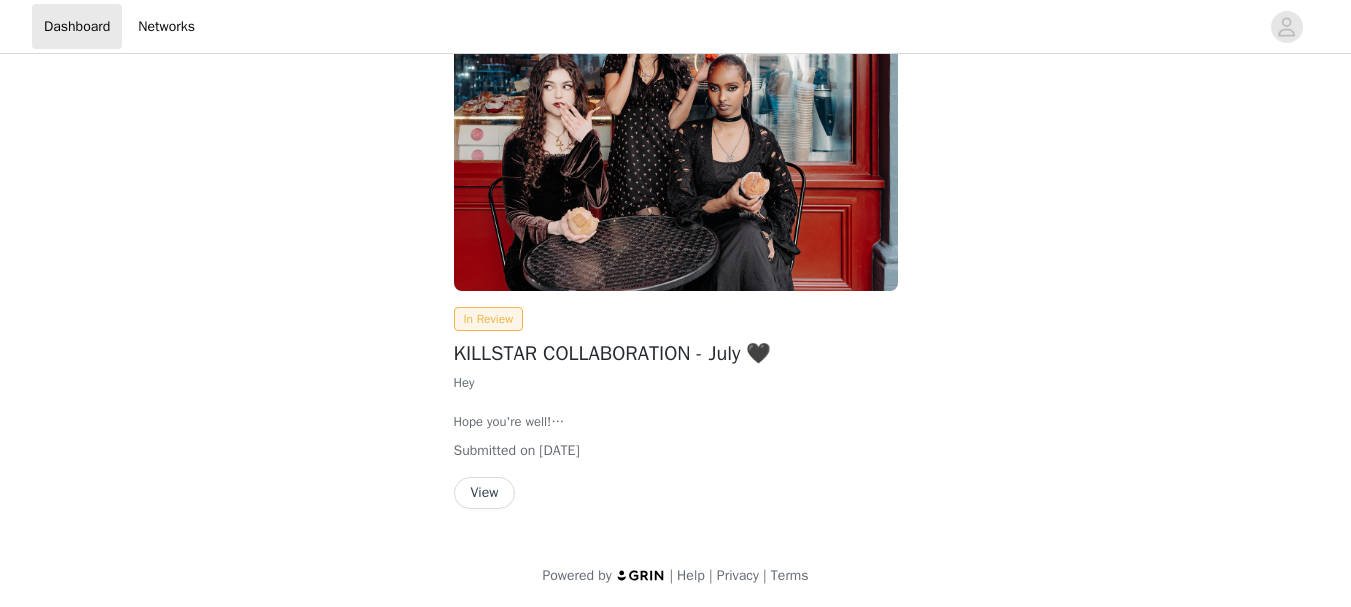 scroll, scrollTop: 127, scrollLeft: 0, axis: vertical 